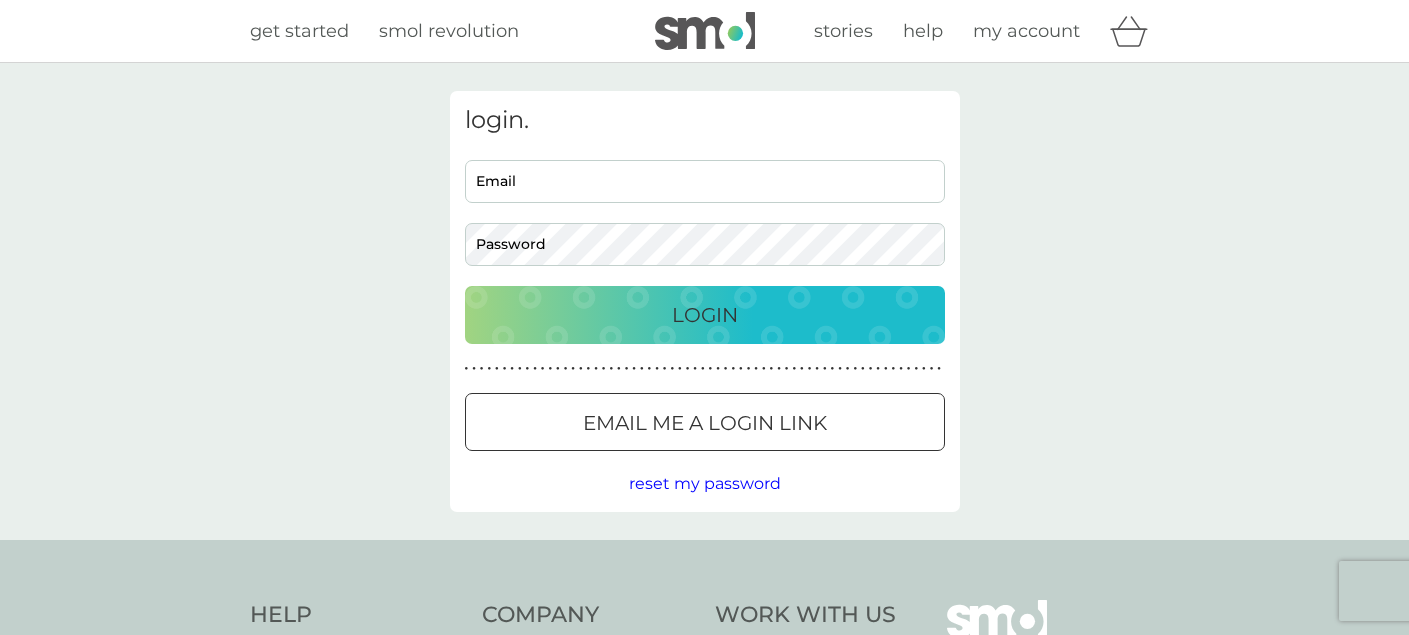 scroll, scrollTop: 0, scrollLeft: 0, axis: both 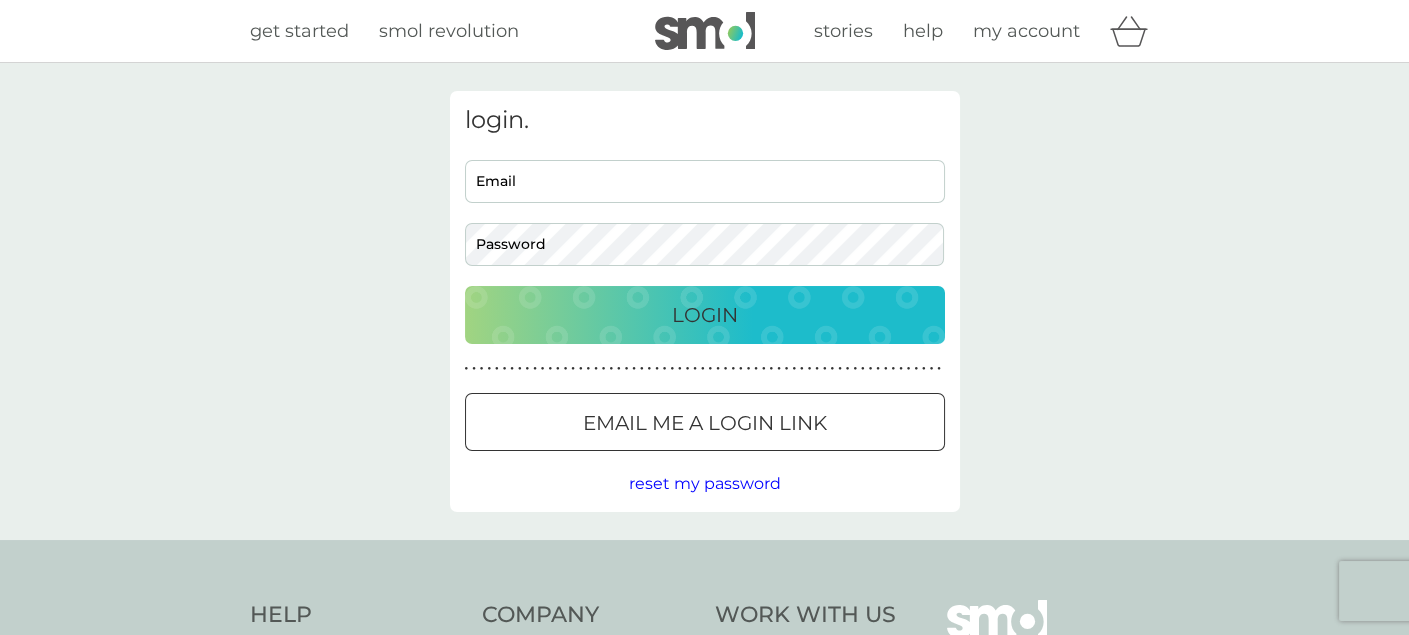type on "[EMAIL_ADDRESS][DOMAIN_NAME]" 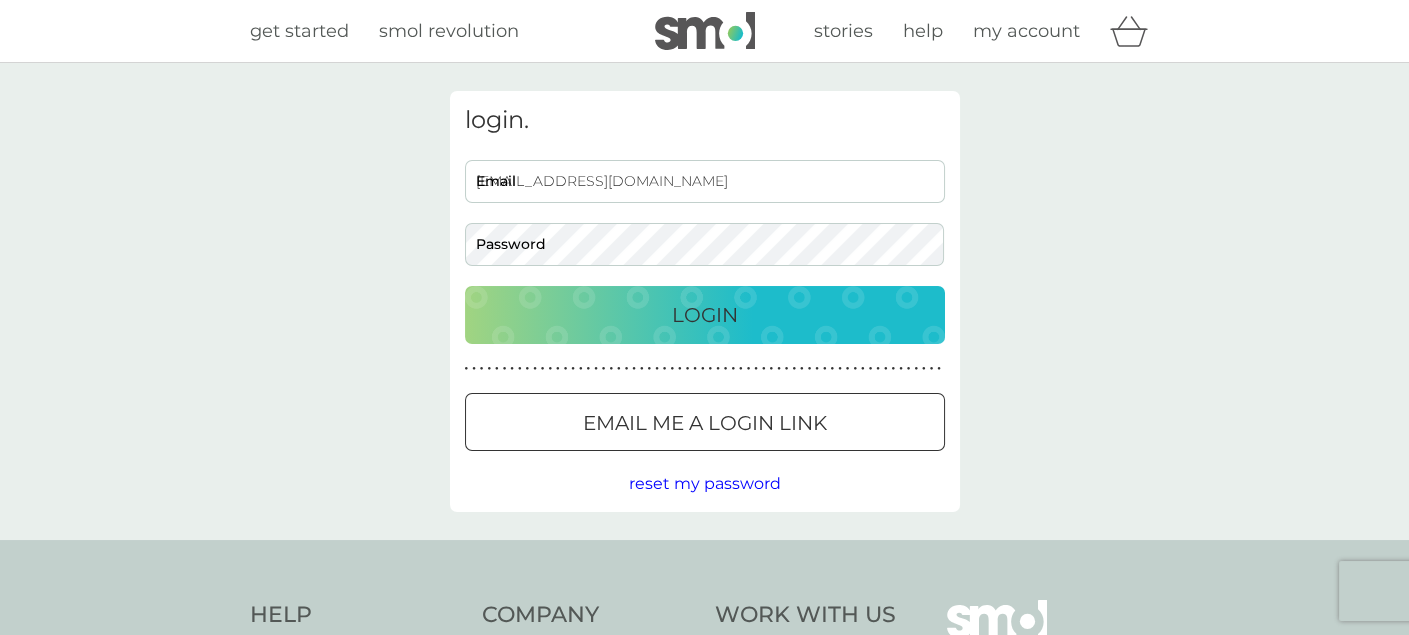 click on "Login" at bounding box center [705, 315] 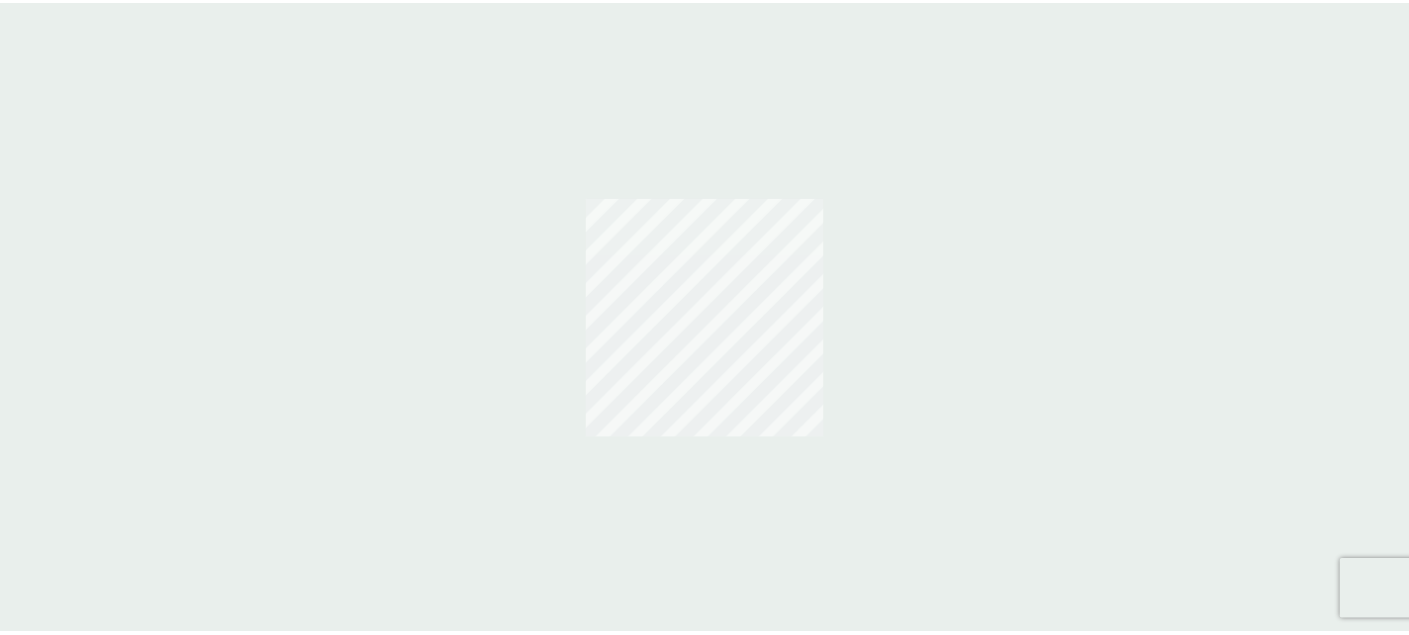 scroll, scrollTop: 0, scrollLeft: 0, axis: both 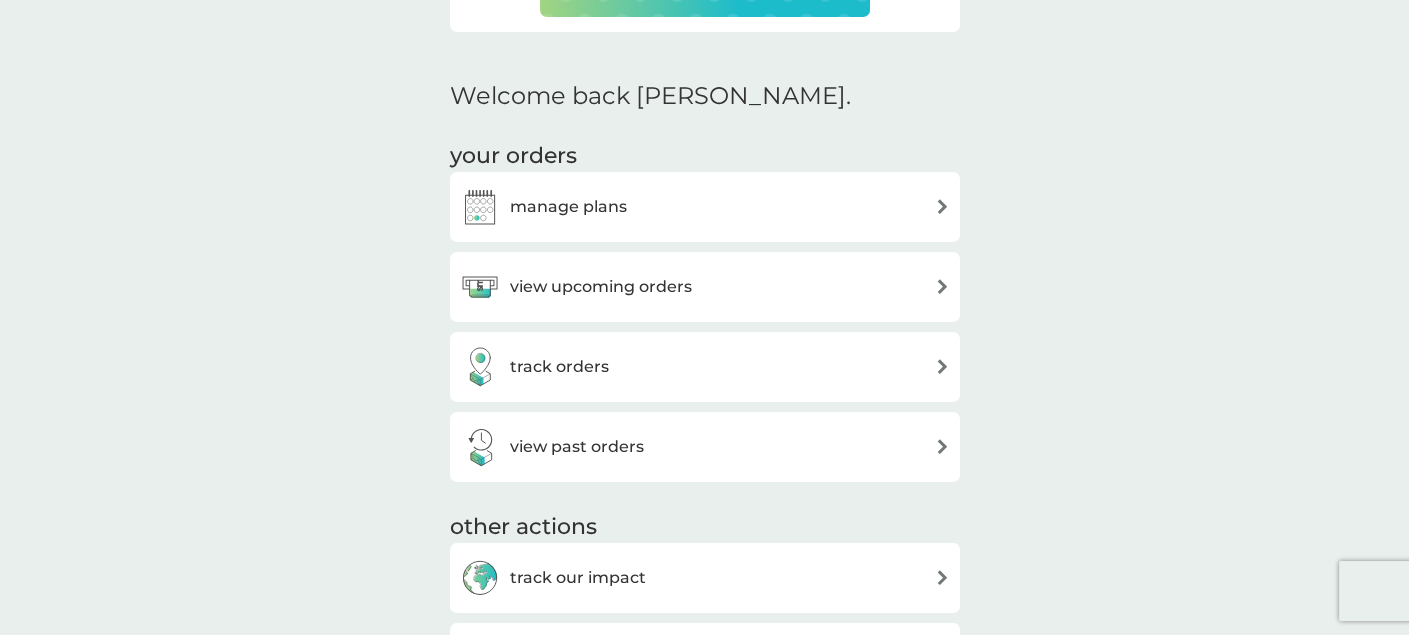 click on "manage plans" at bounding box center [543, 207] 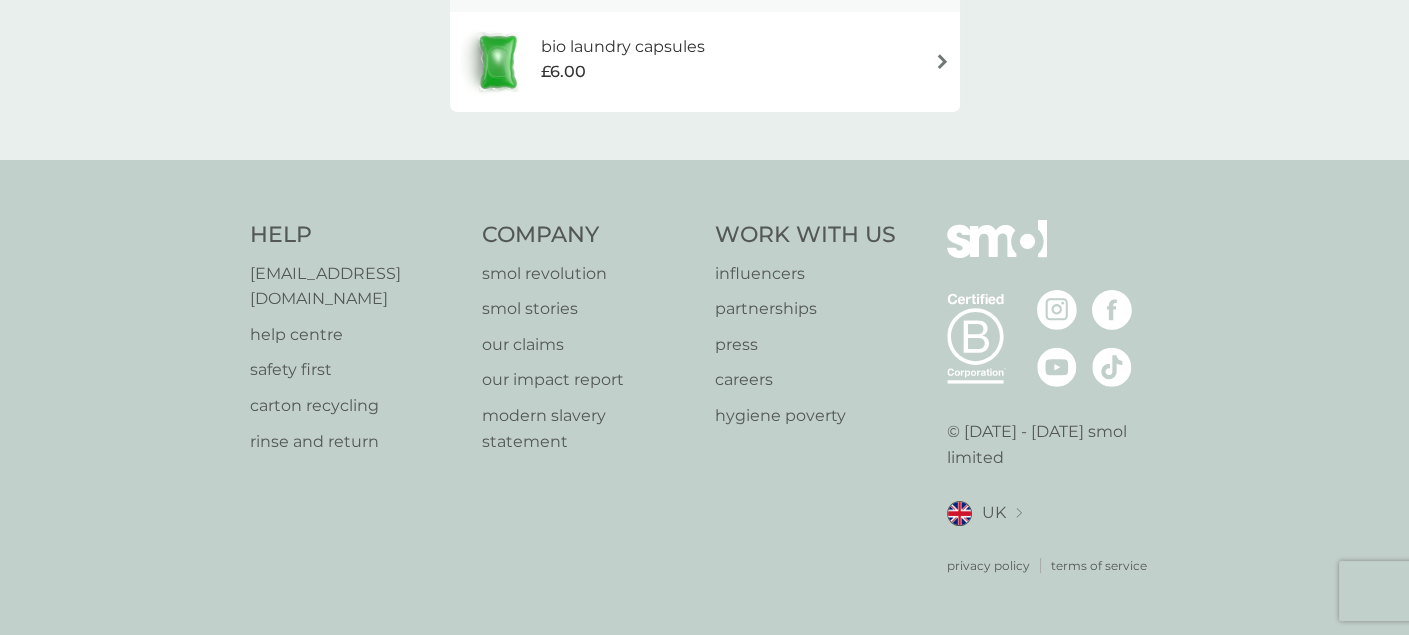 scroll, scrollTop: 0, scrollLeft: 0, axis: both 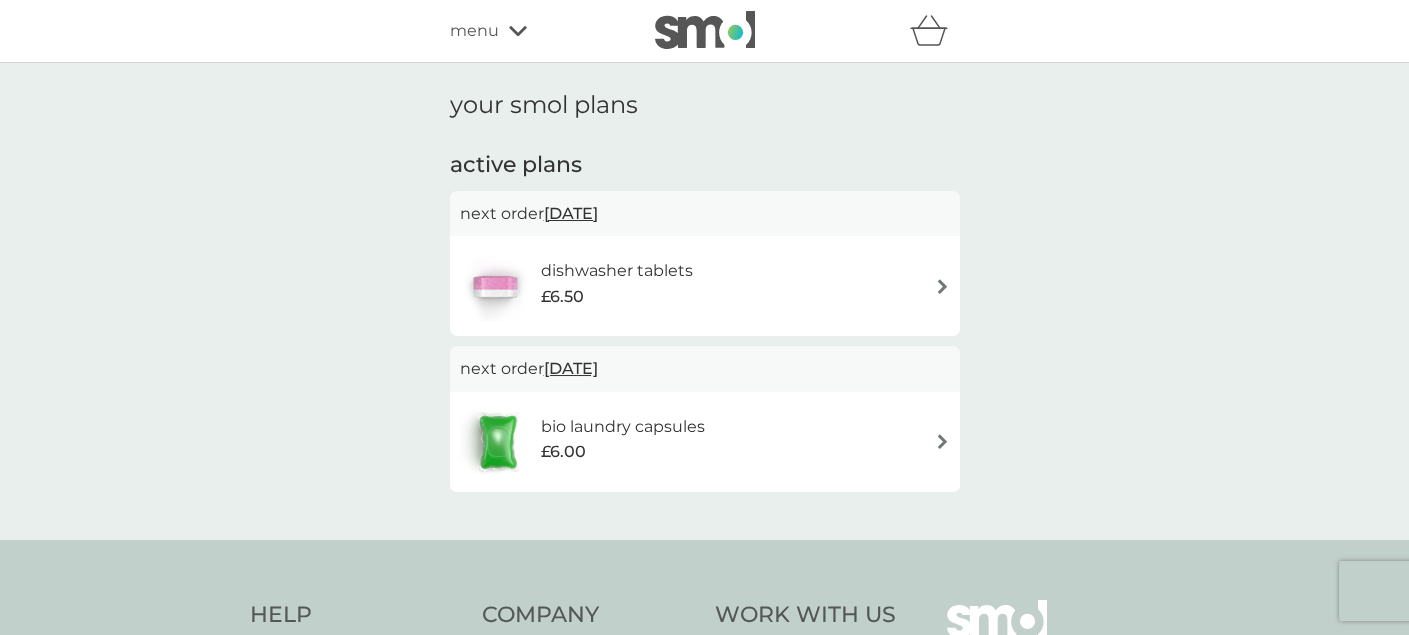 click at bounding box center (942, 286) 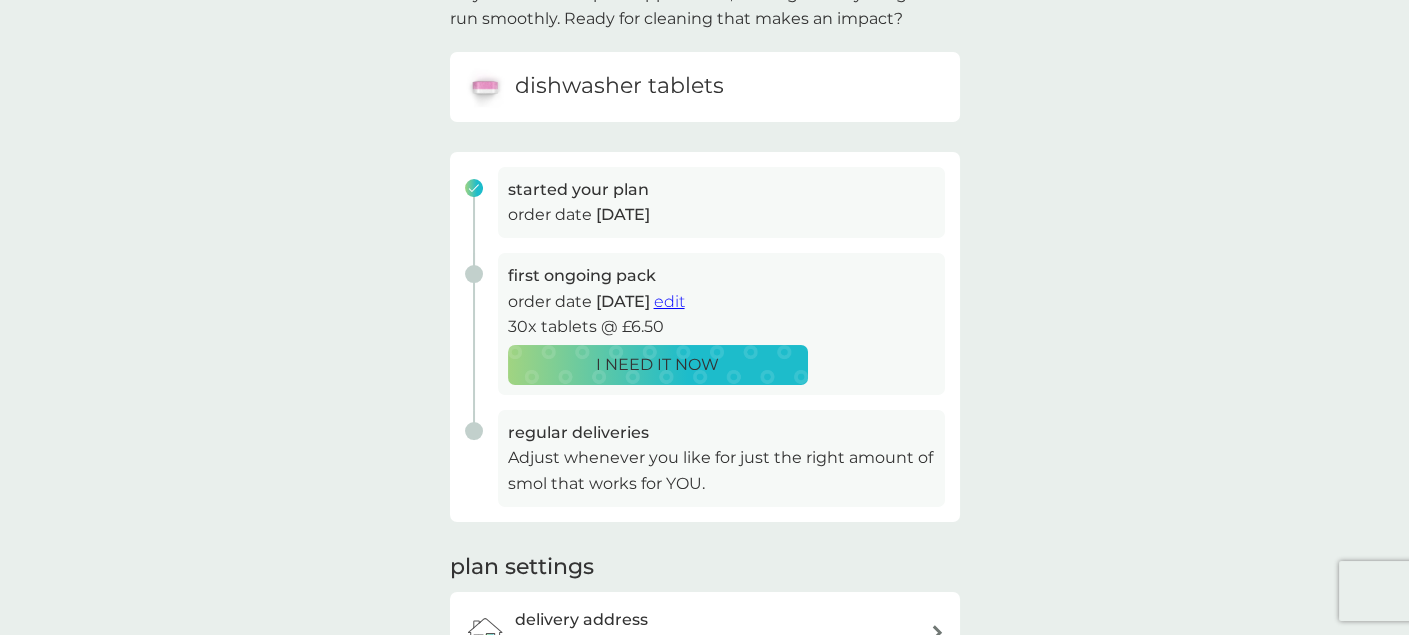 scroll, scrollTop: 200, scrollLeft: 0, axis: vertical 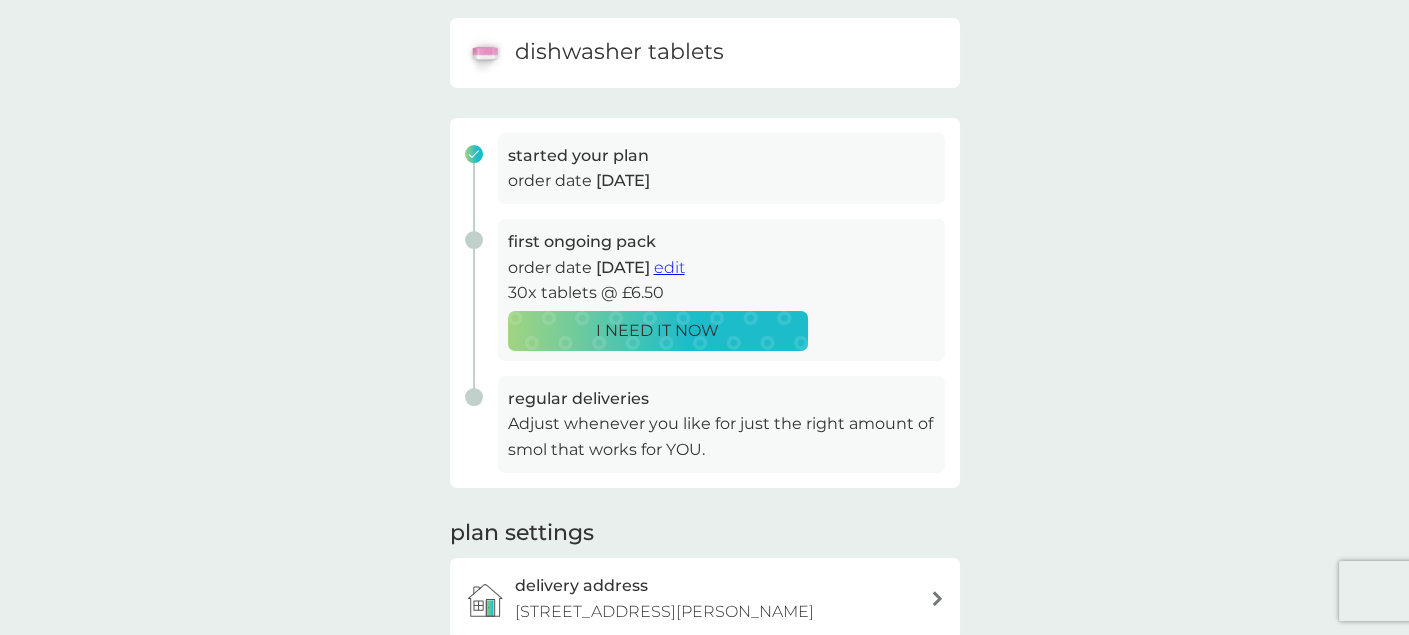 click on "I NEED IT NOW" at bounding box center [657, 331] 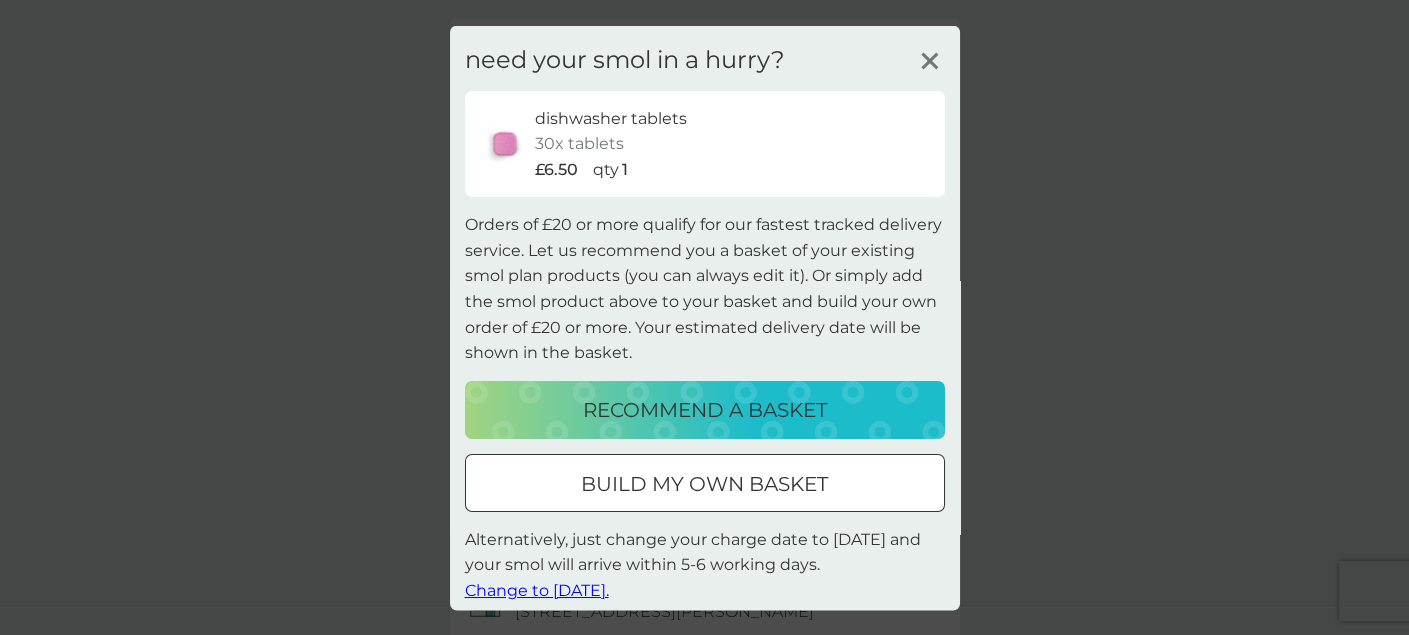click on "recommend a basket" at bounding box center (705, 409) 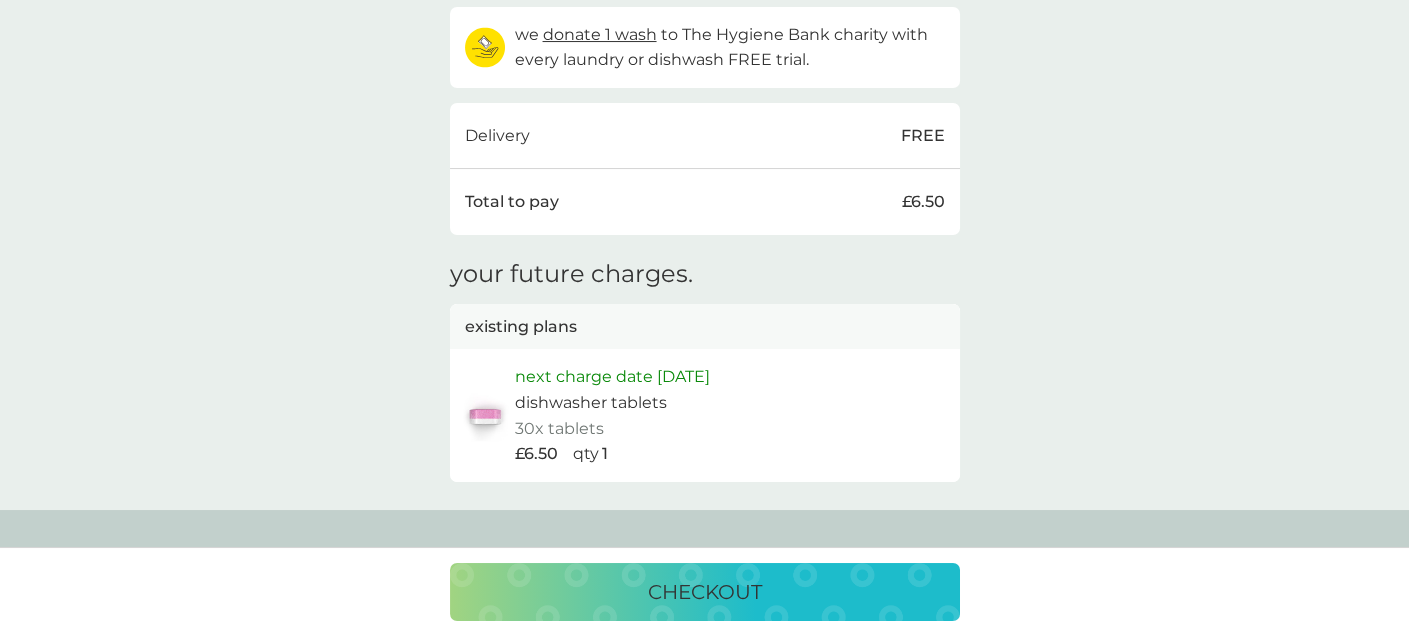 scroll, scrollTop: 700, scrollLeft: 0, axis: vertical 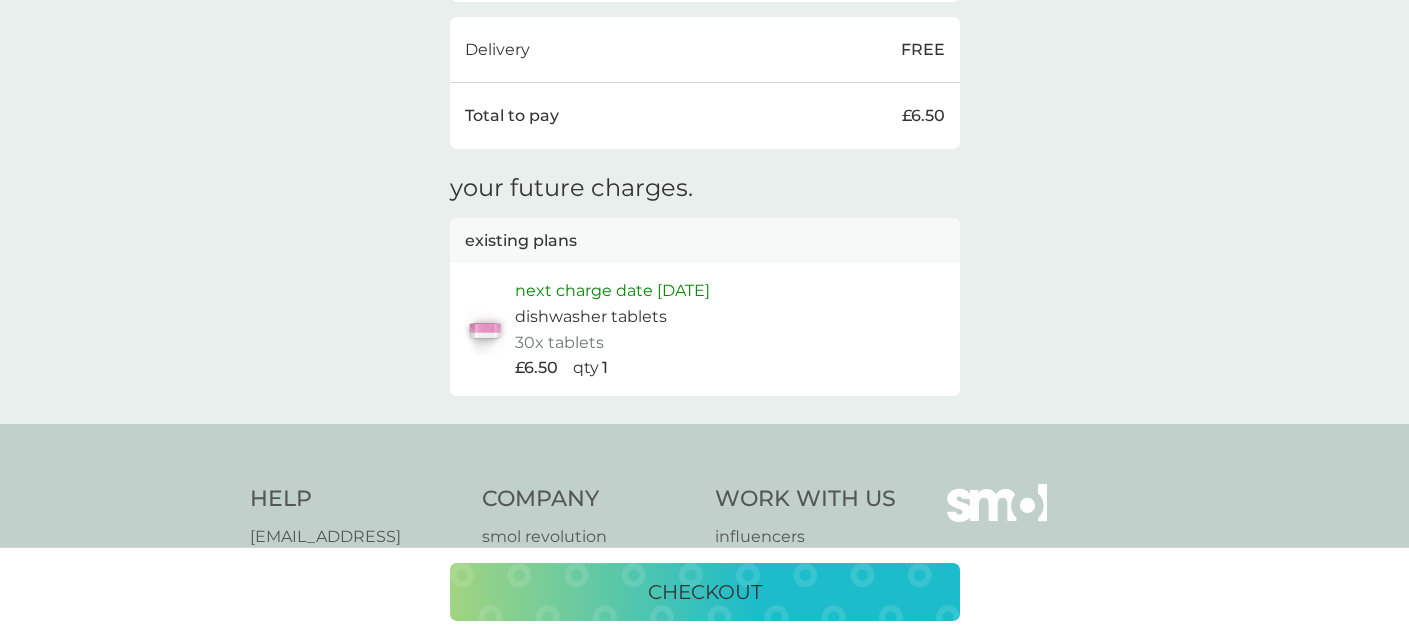 click on "next charge date [DATE]" at bounding box center (612, 291) 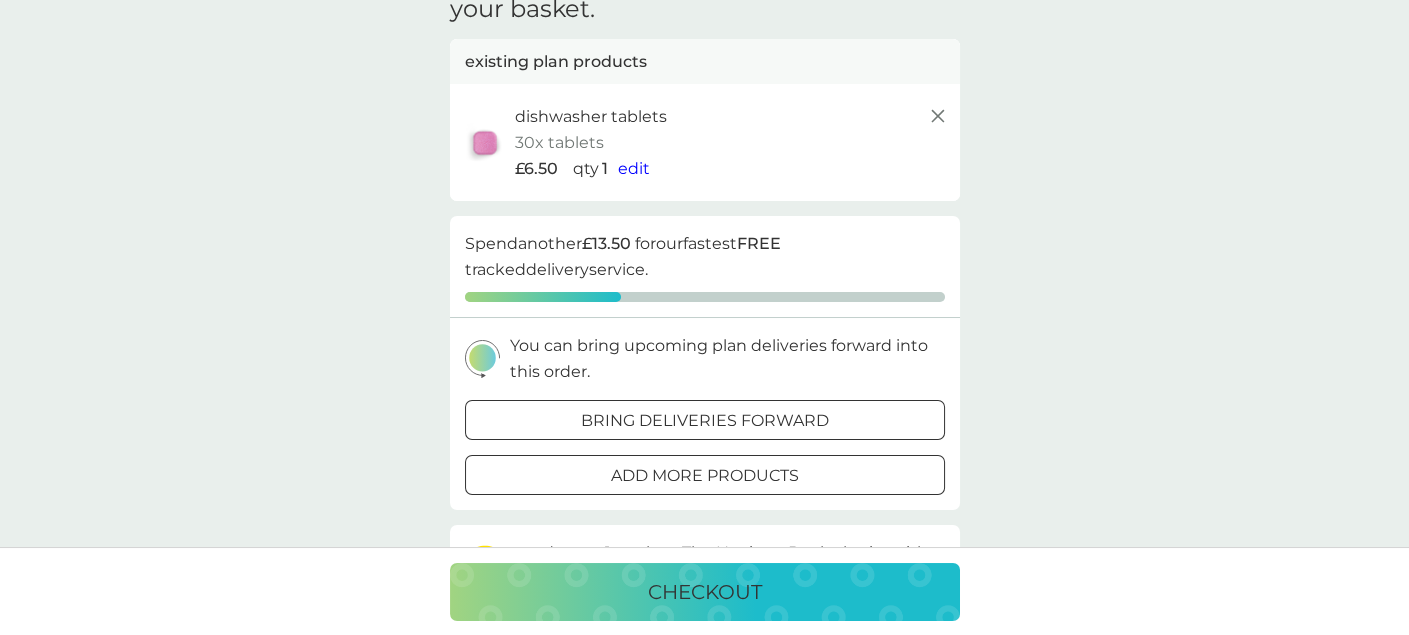 scroll, scrollTop: 200, scrollLeft: 0, axis: vertical 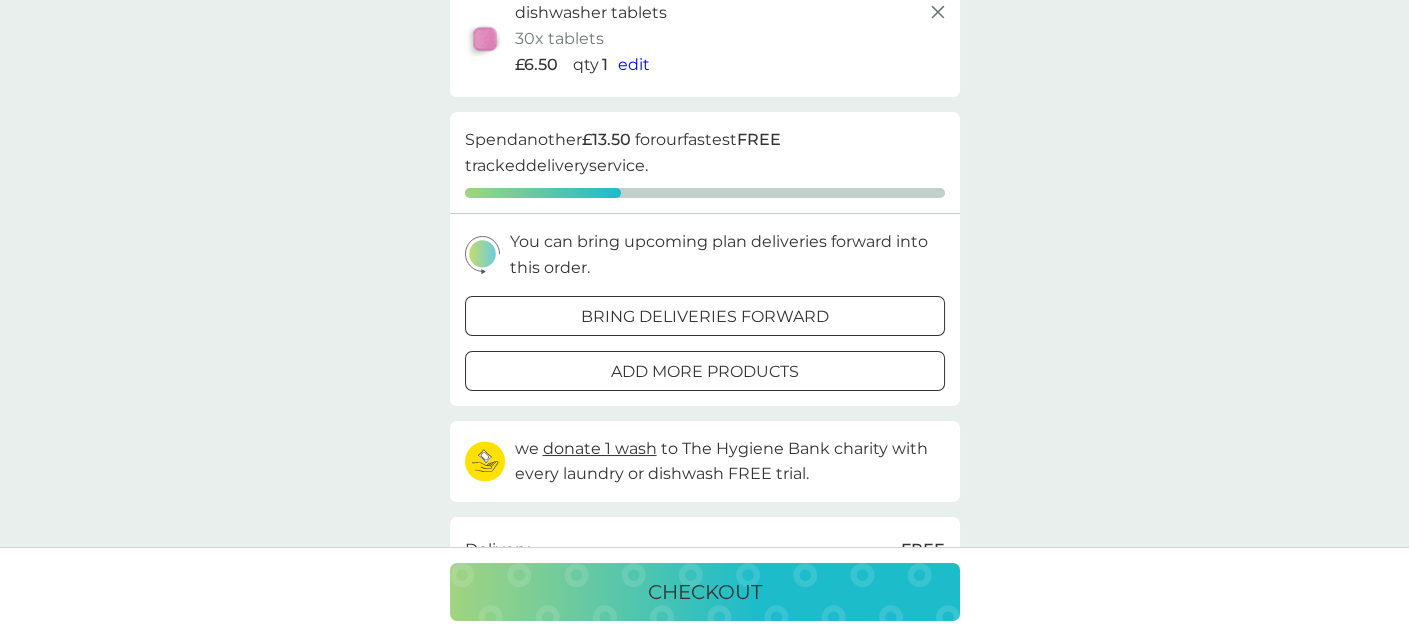 click on "bring deliveries forward" at bounding box center [705, 317] 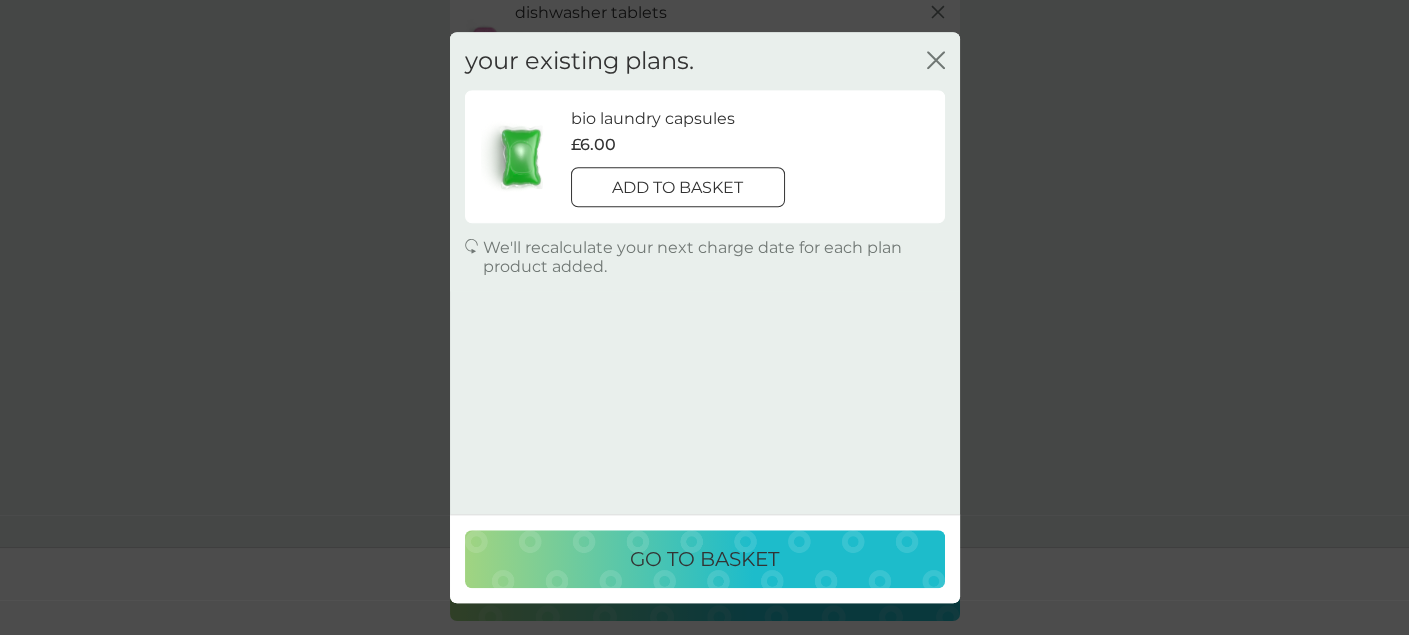 click on "close" 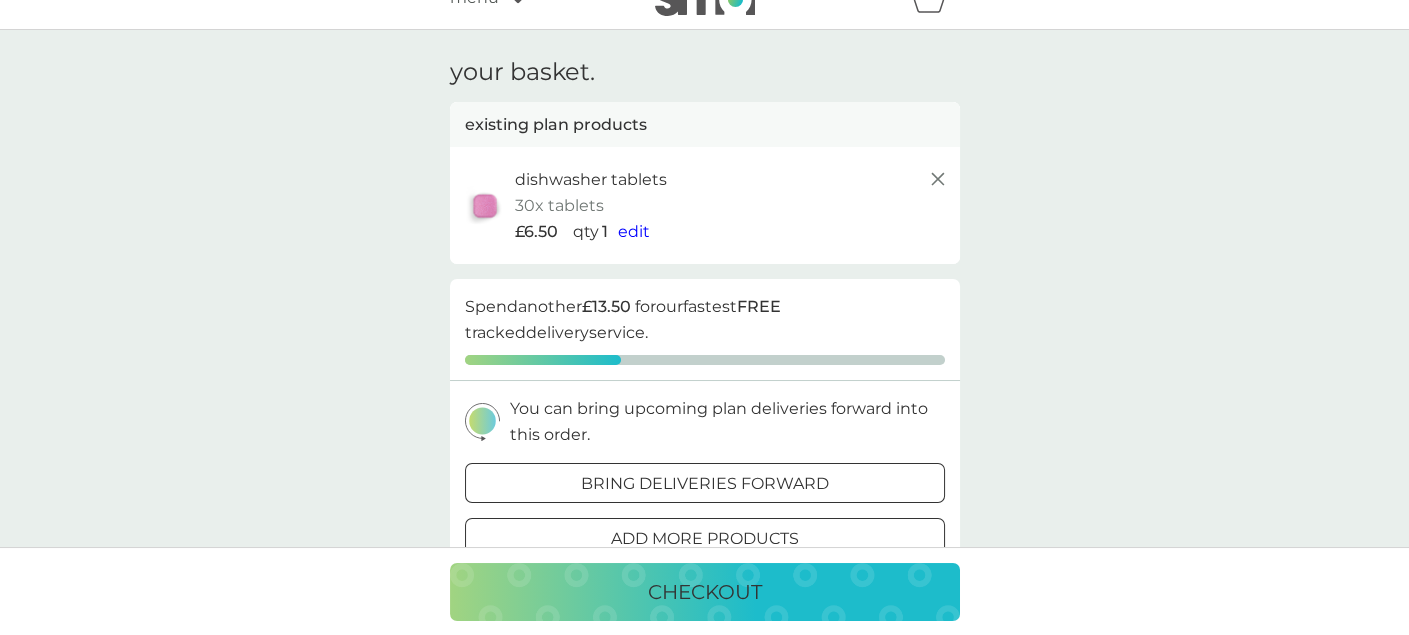scroll, scrollTop: 0, scrollLeft: 0, axis: both 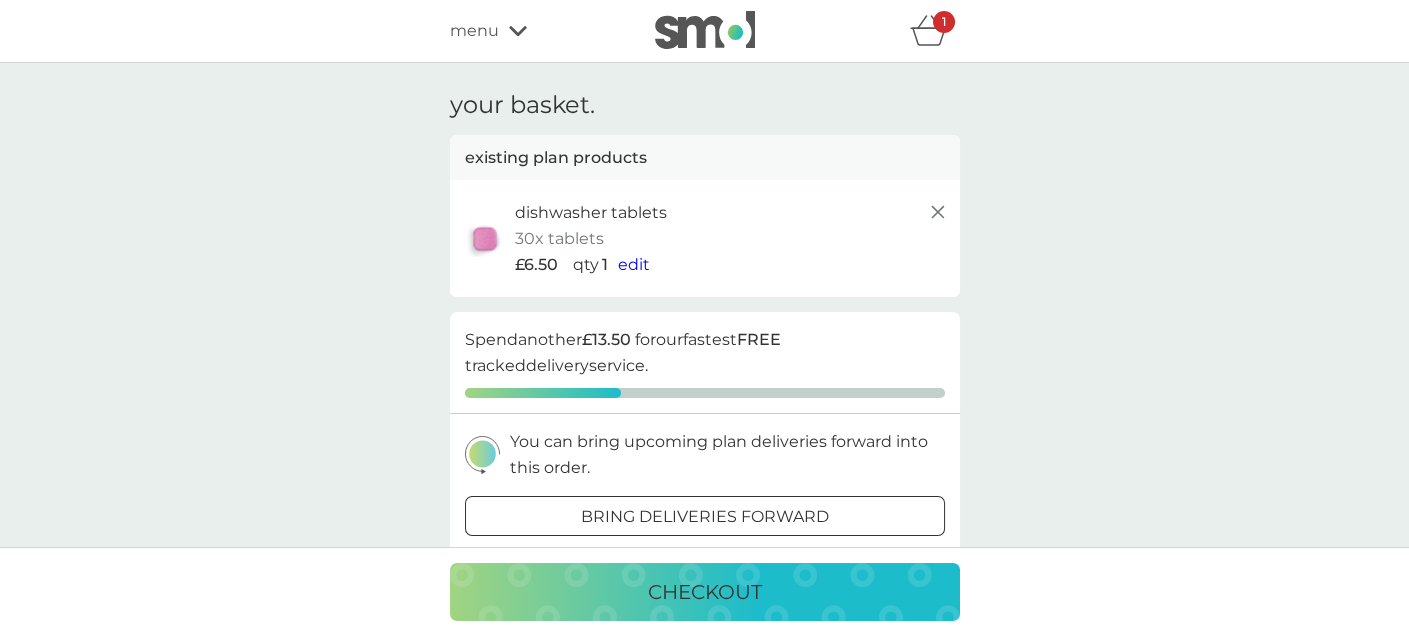click 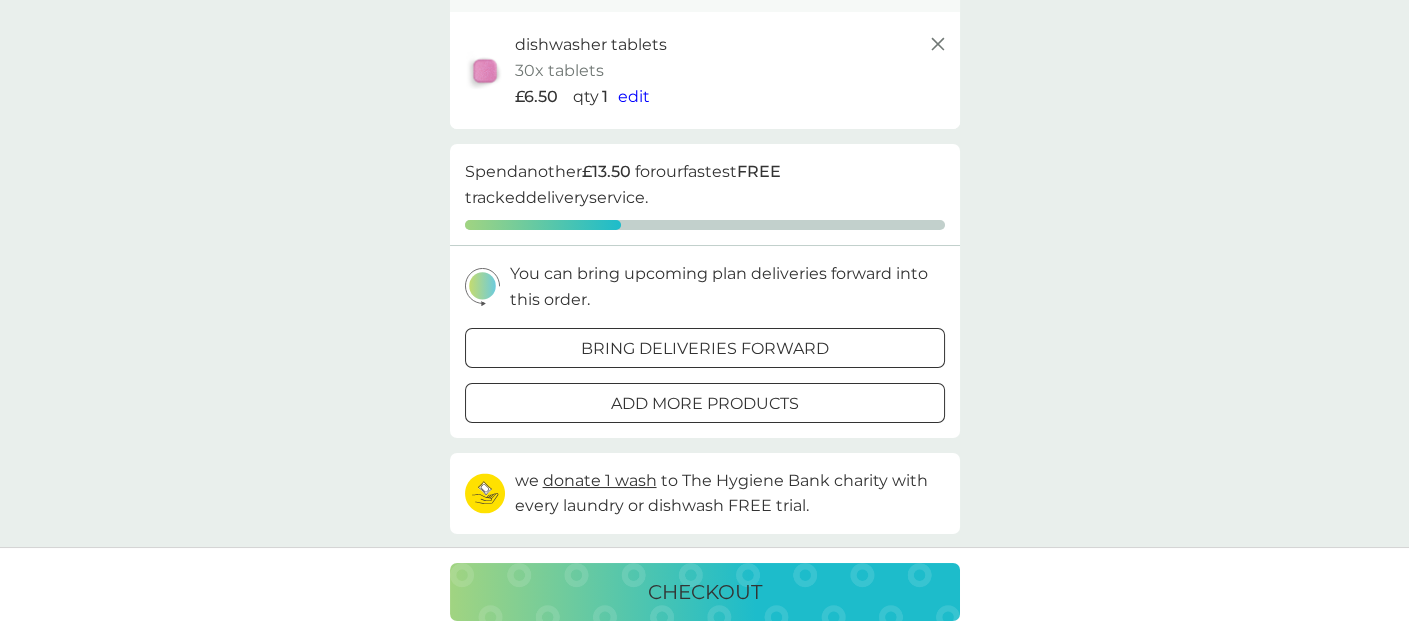 scroll, scrollTop: 0, scrollLeft: 0, axis: both 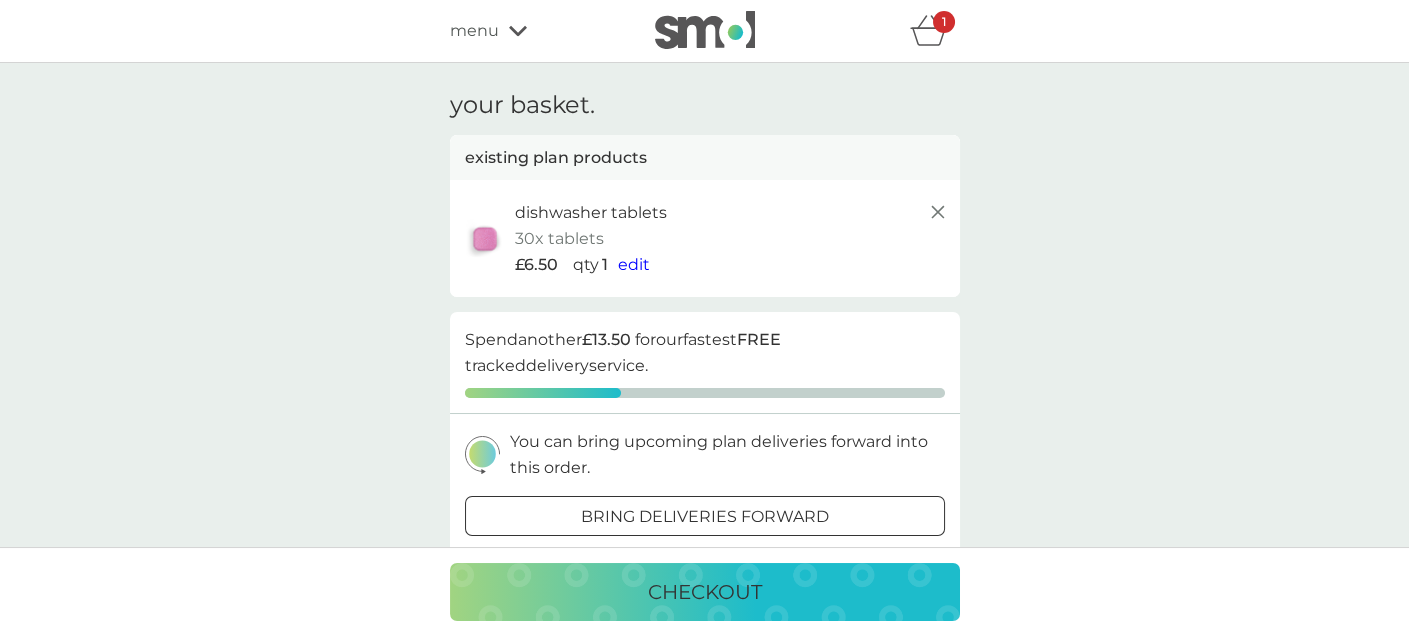 click on "edit" at bounding box center (634, 264) 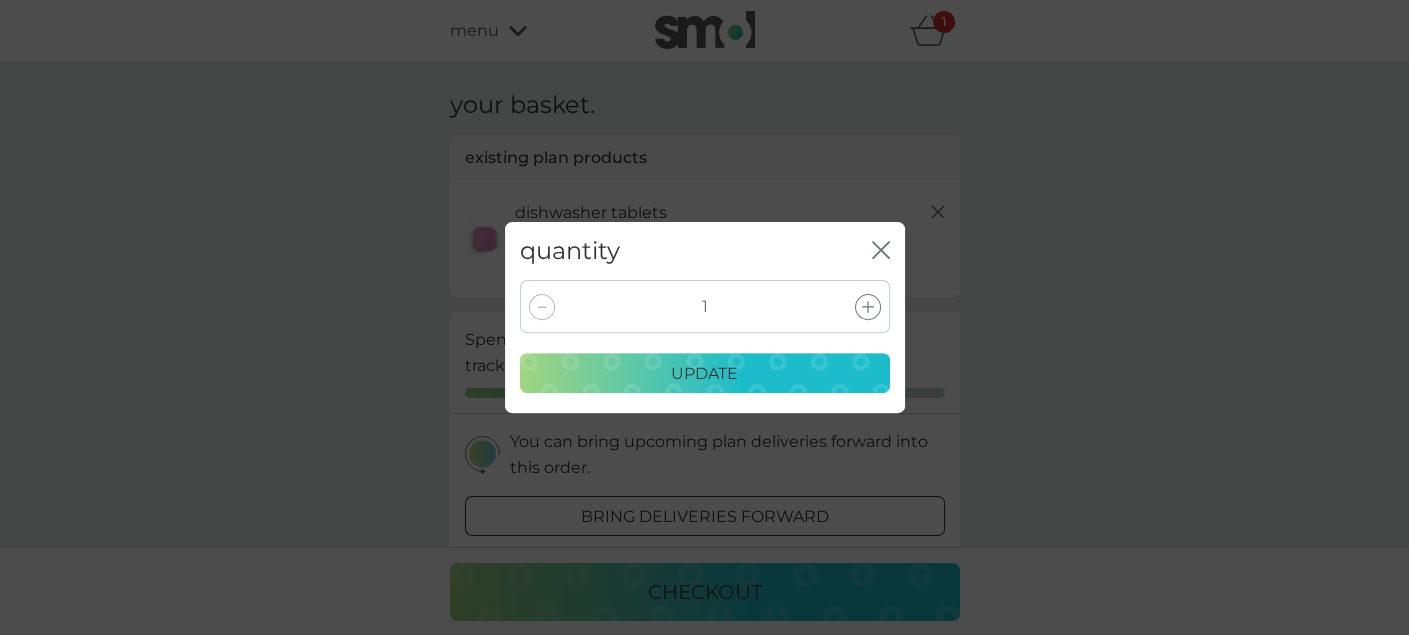 click on "update" at bounding box center [704, 374] 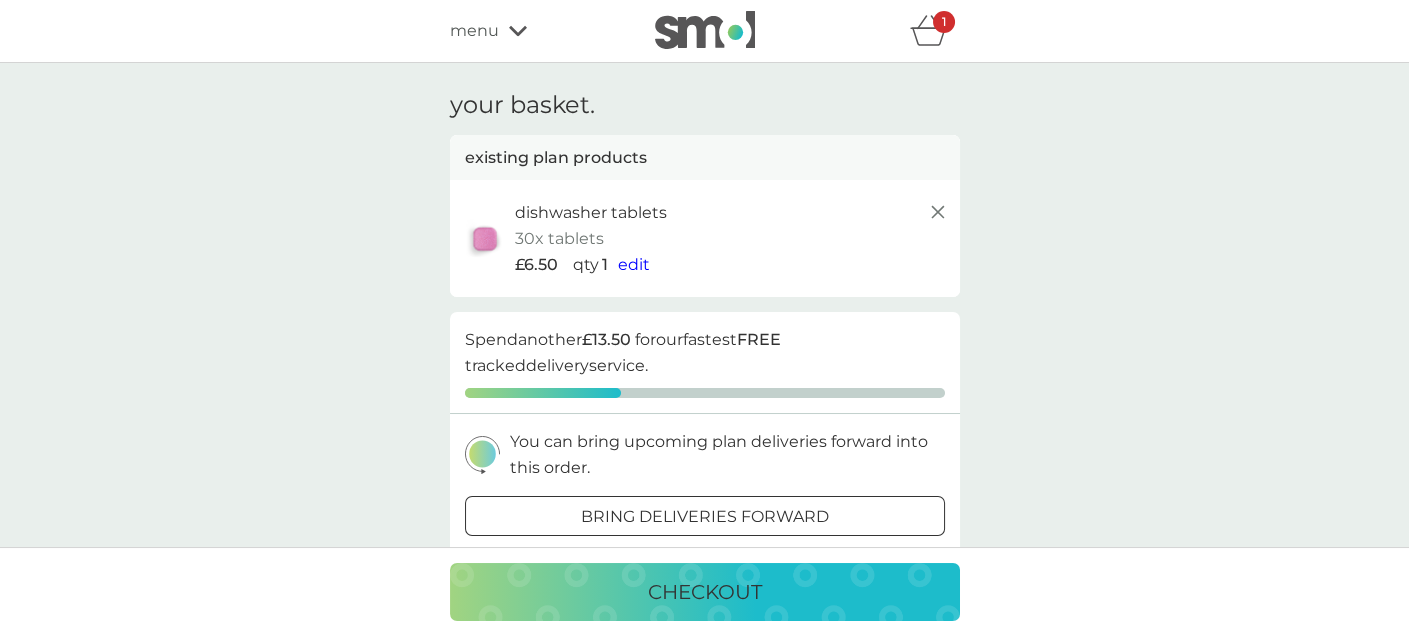 click on "bring deliveries forward" at bounding box center [705, 517] 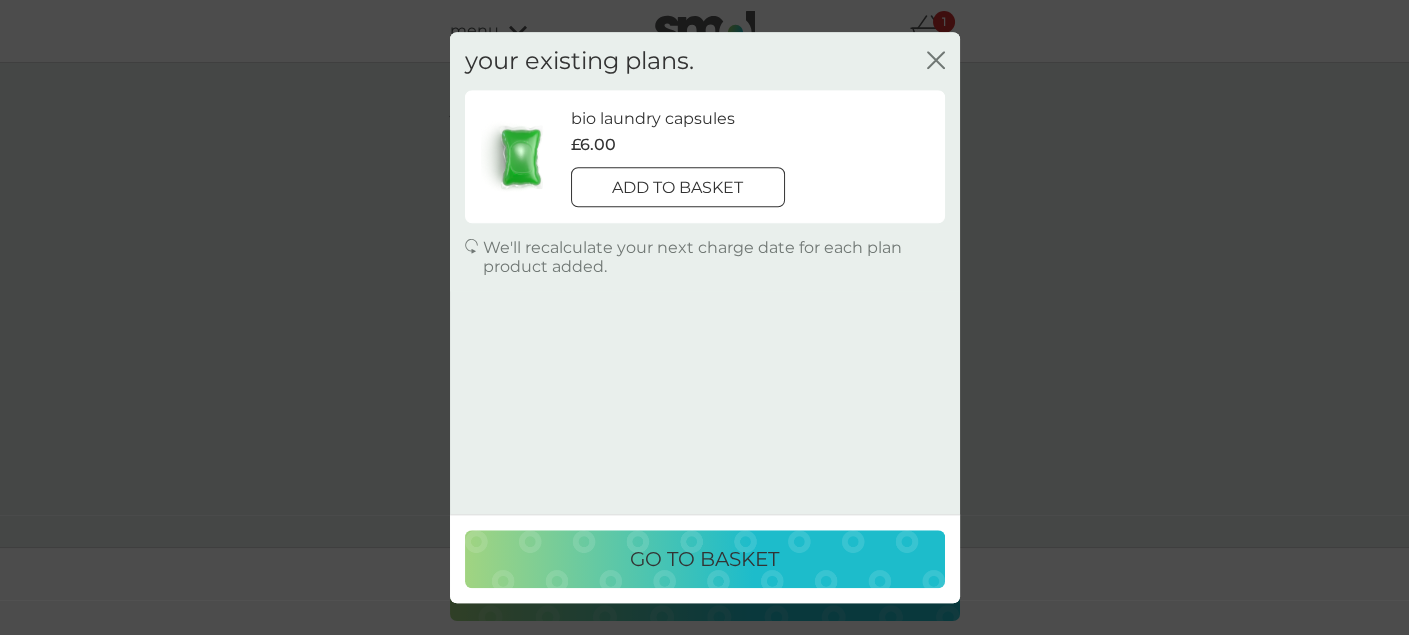 scroll, scrollTop: 500, scrollLeft: 0, axis: vertical 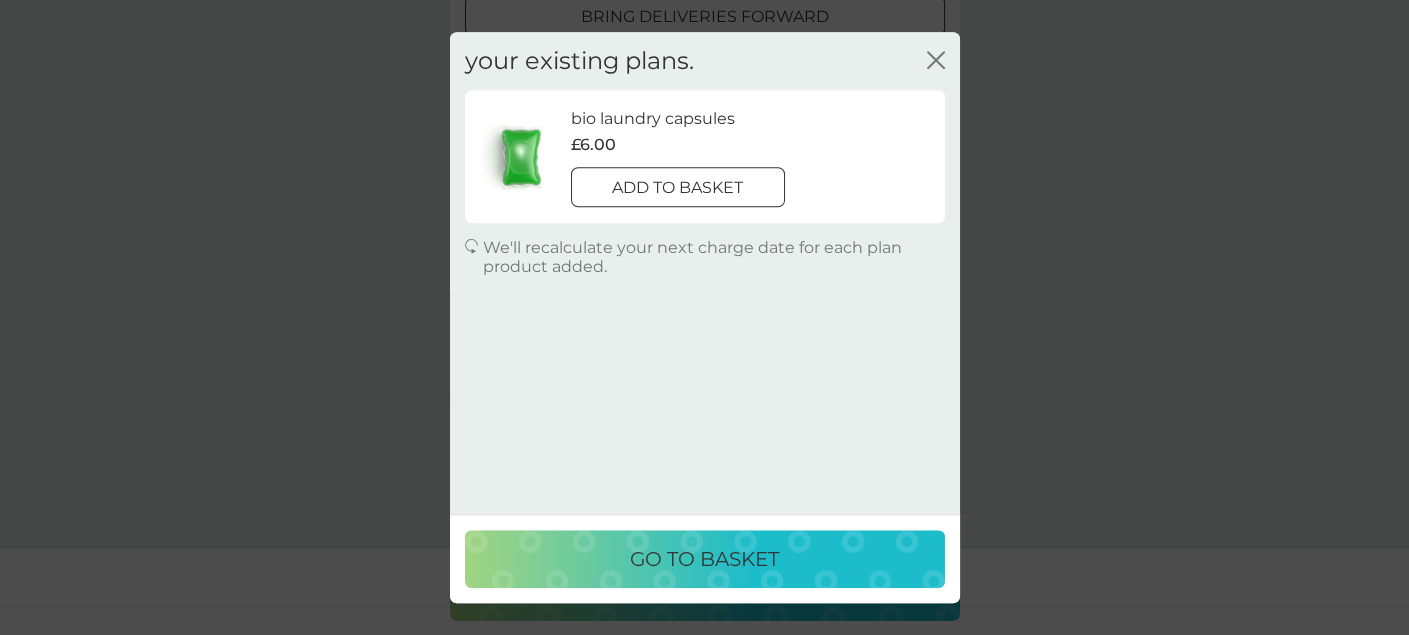click 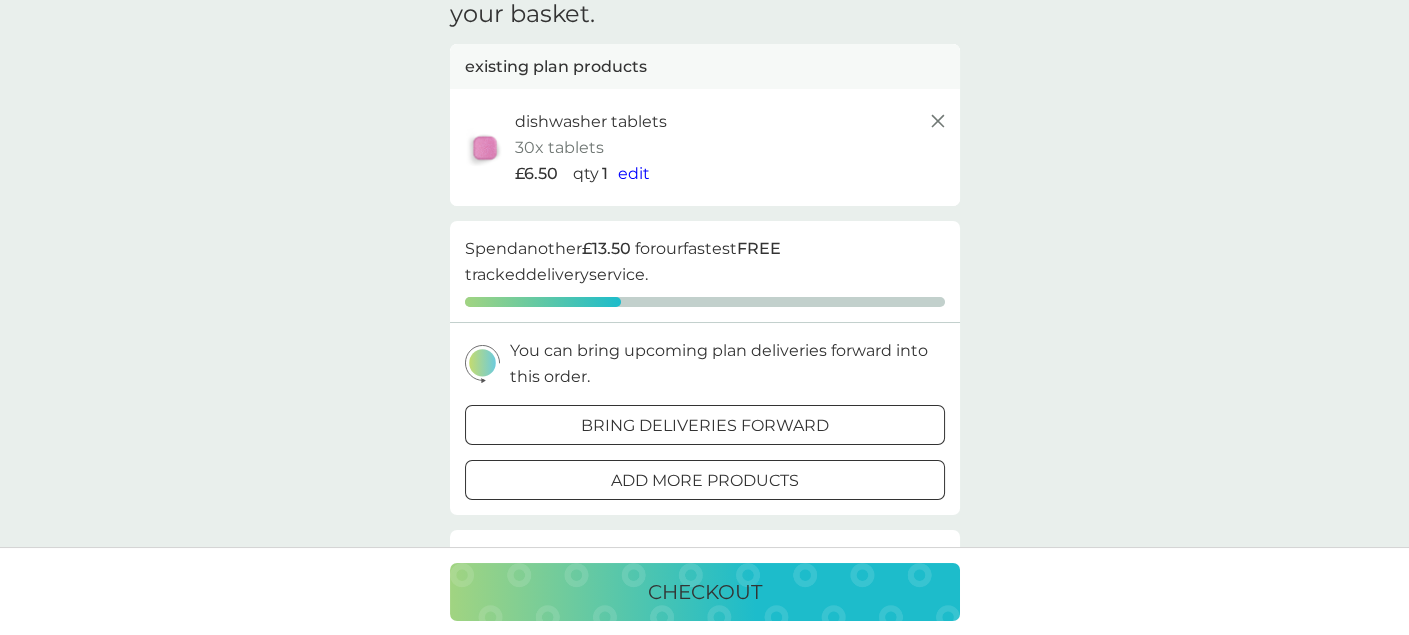 scroll, scrollTop: 0, scrollLeft: 0, axis: both 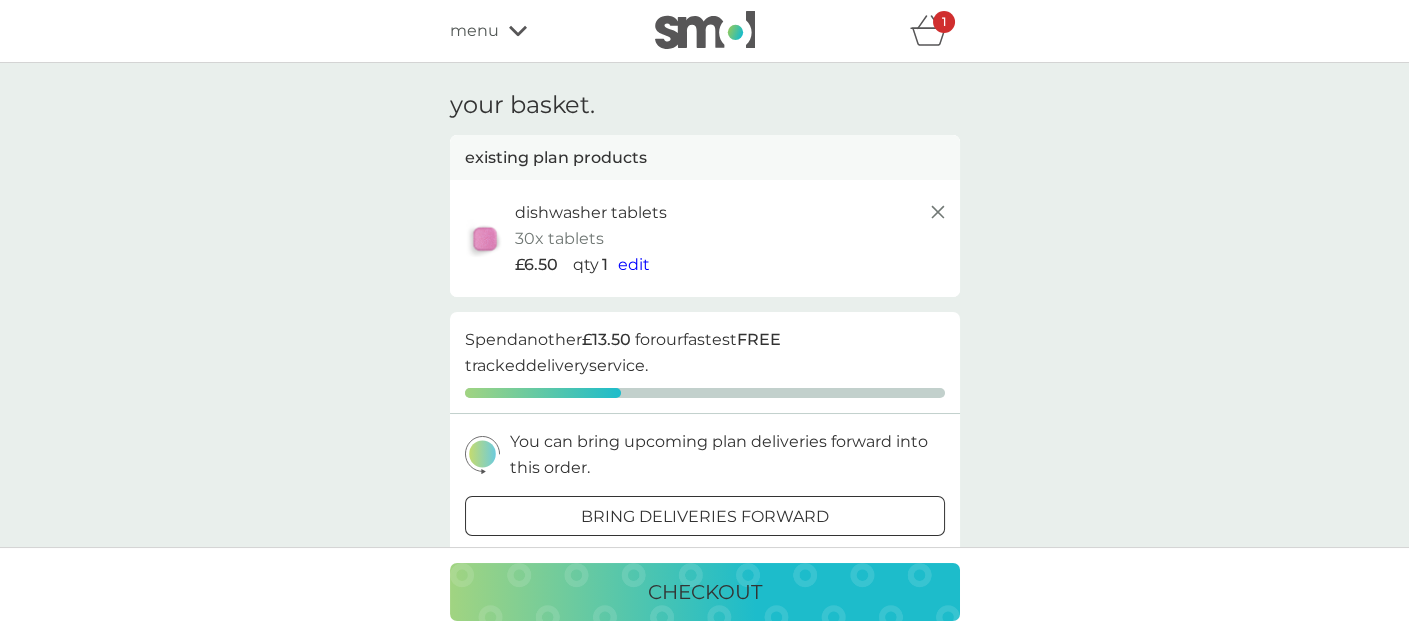 click on "menu" at bounding box center [535, 31] 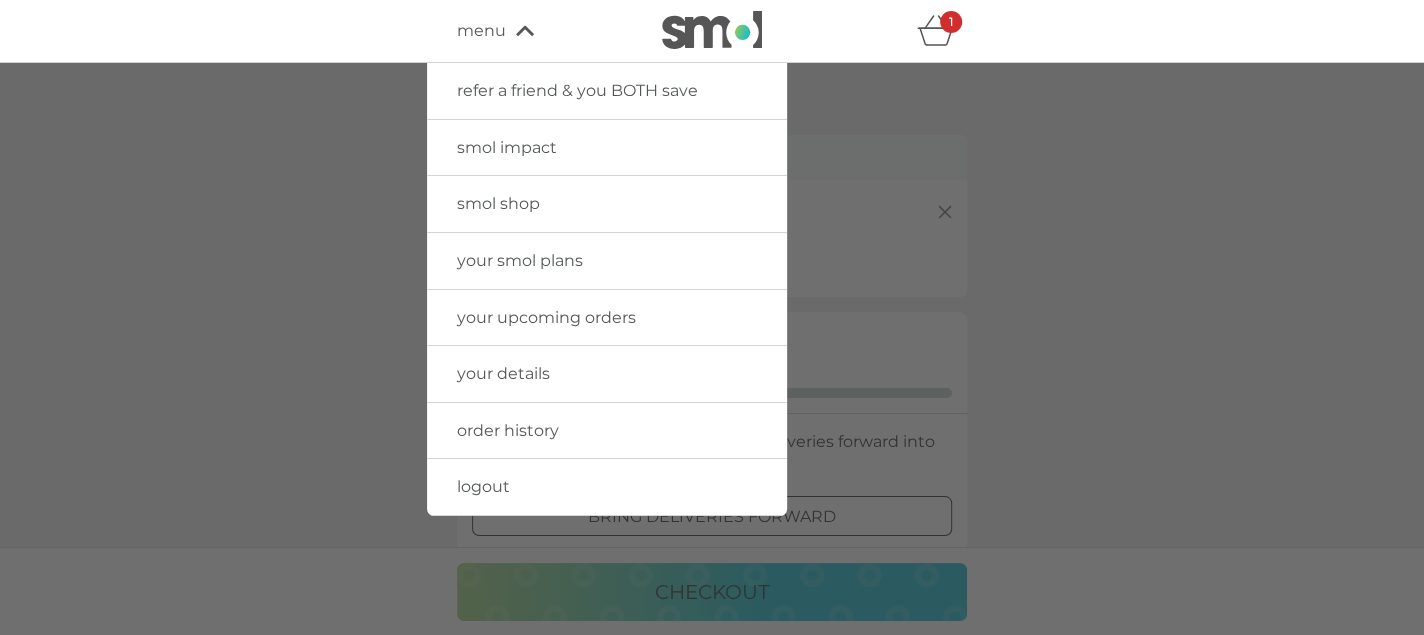 click on "smol shop" at bounding box center [498, 203] 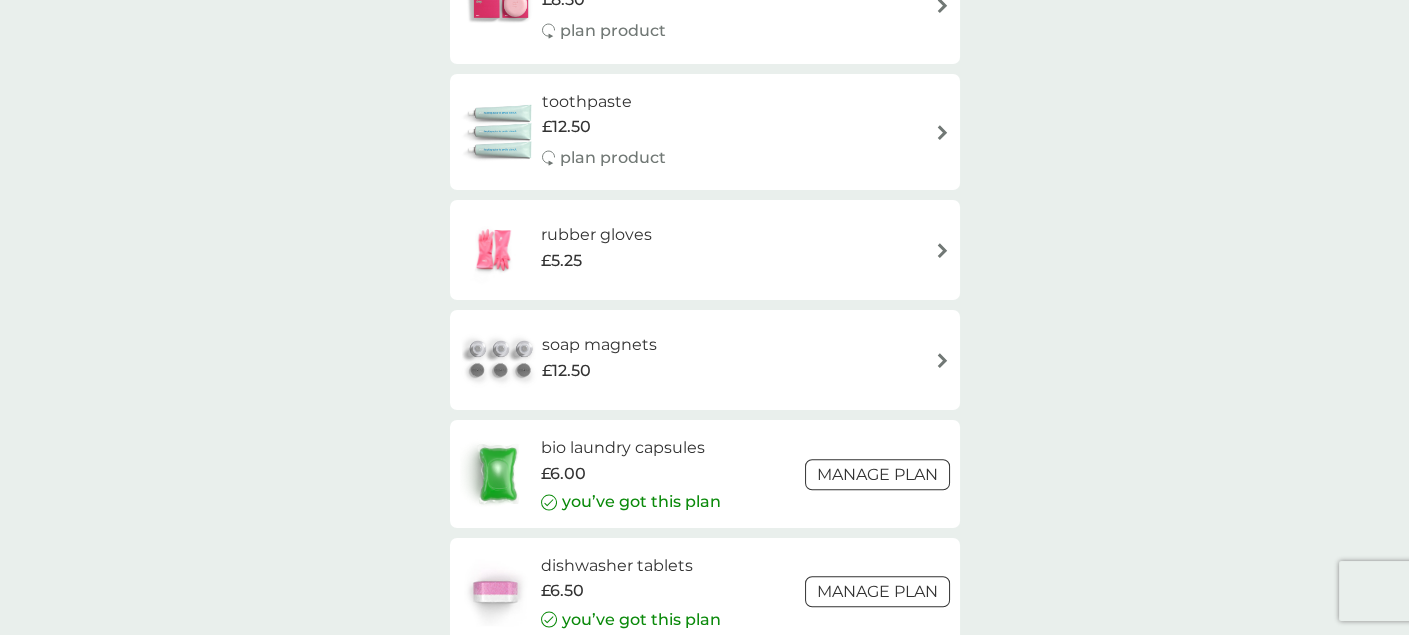 scroll, scrollTop: 3100, scrollLeft: 0, axis: vertical 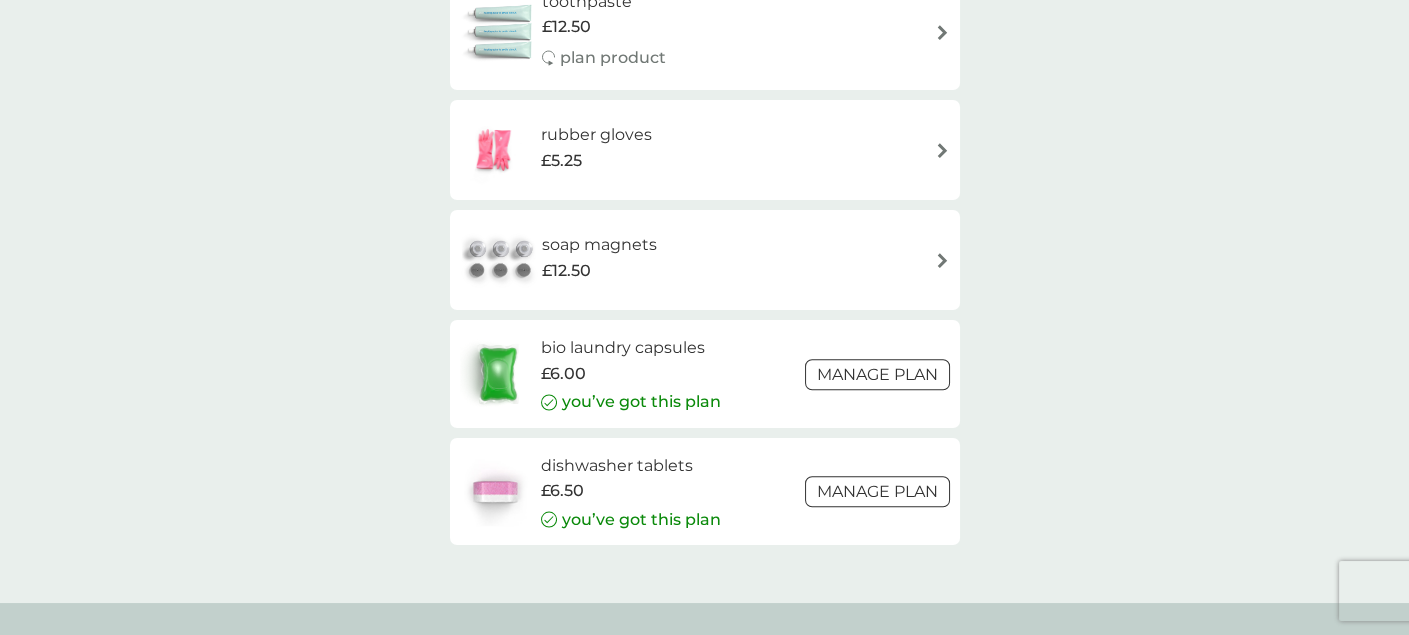 click on "Manage plan" at bounding box center (877, 374) 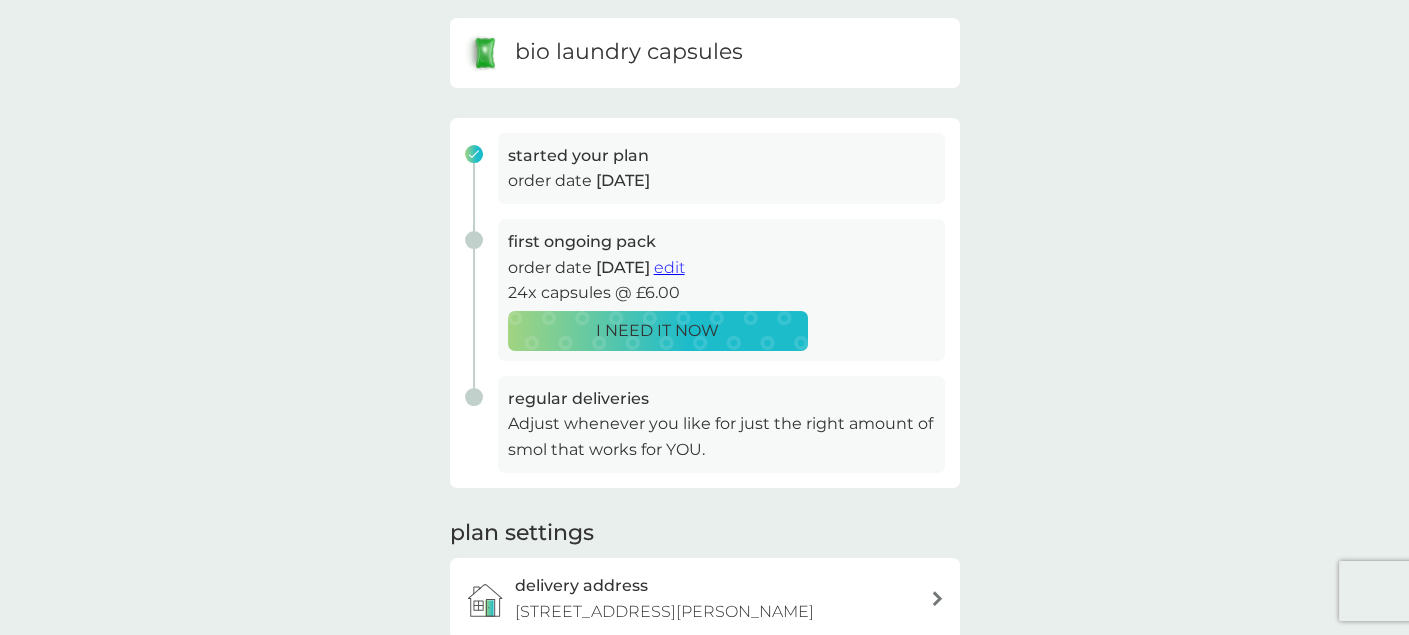 scroll, scrollTop: 400, scrollLeft: 0, axis: vertical 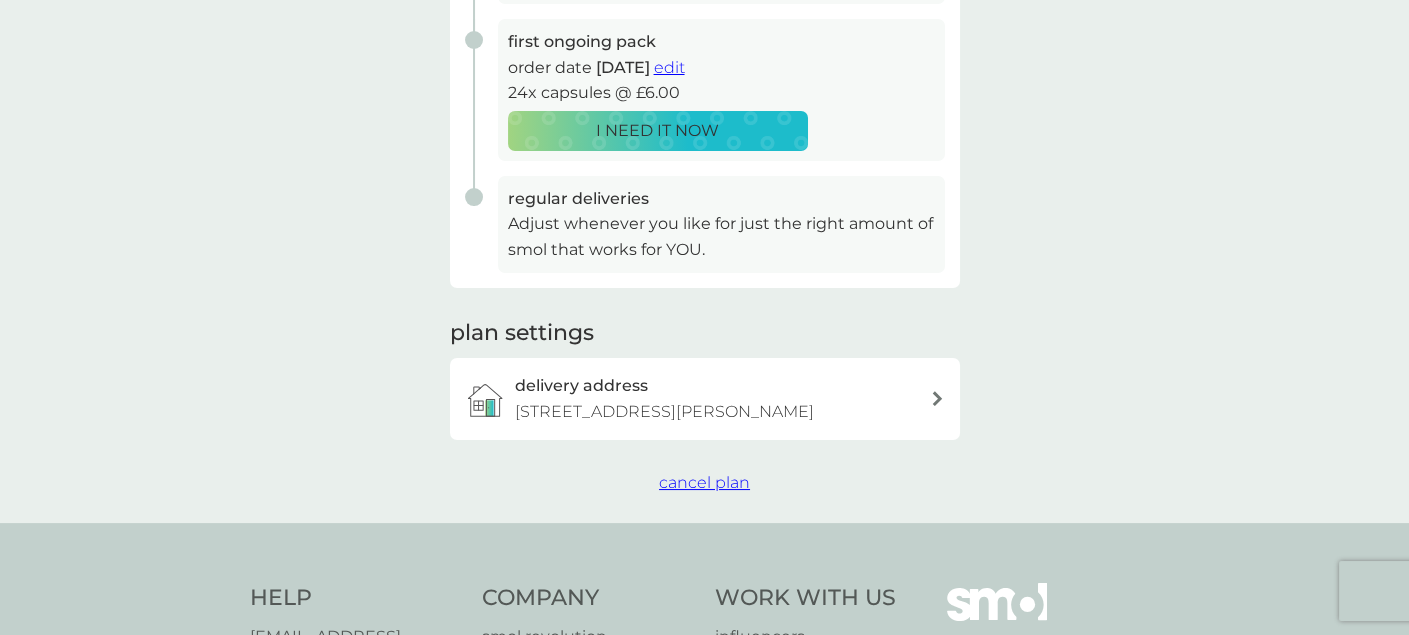 click on "cancel plan" at bounding box center [704, 482] 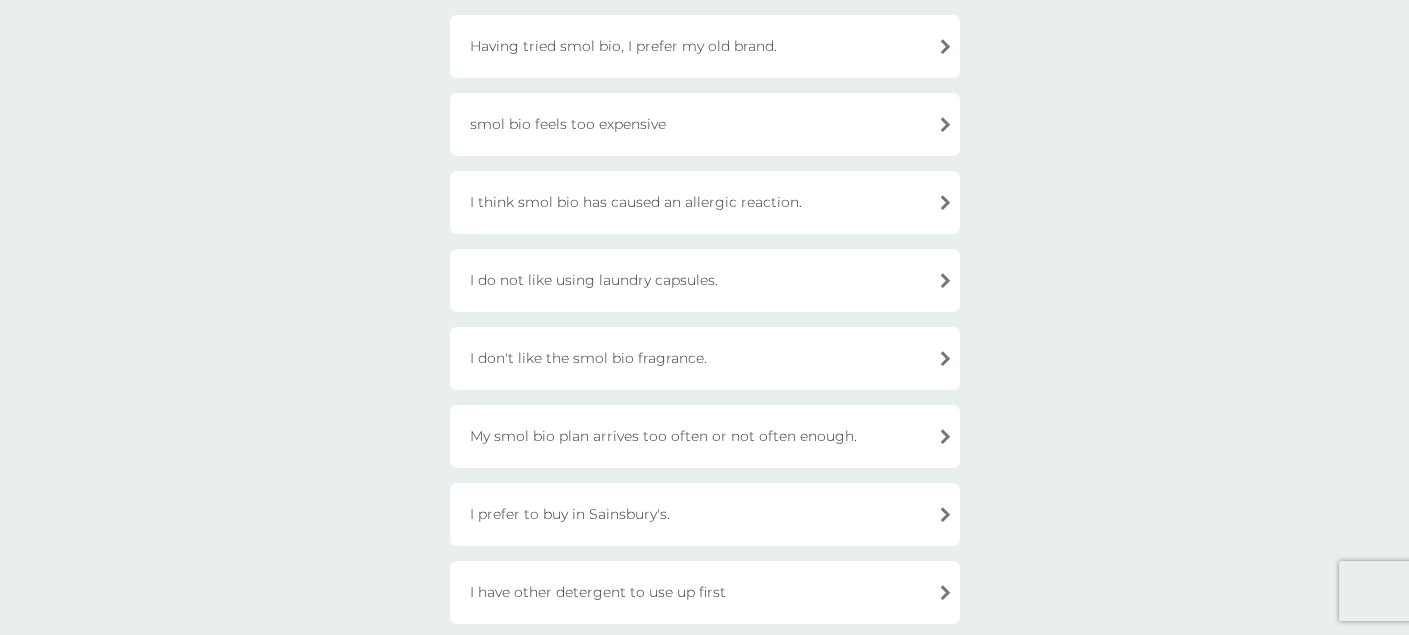 scroll, scrollTop: 400, scrollLeft: 0, axis: vertical 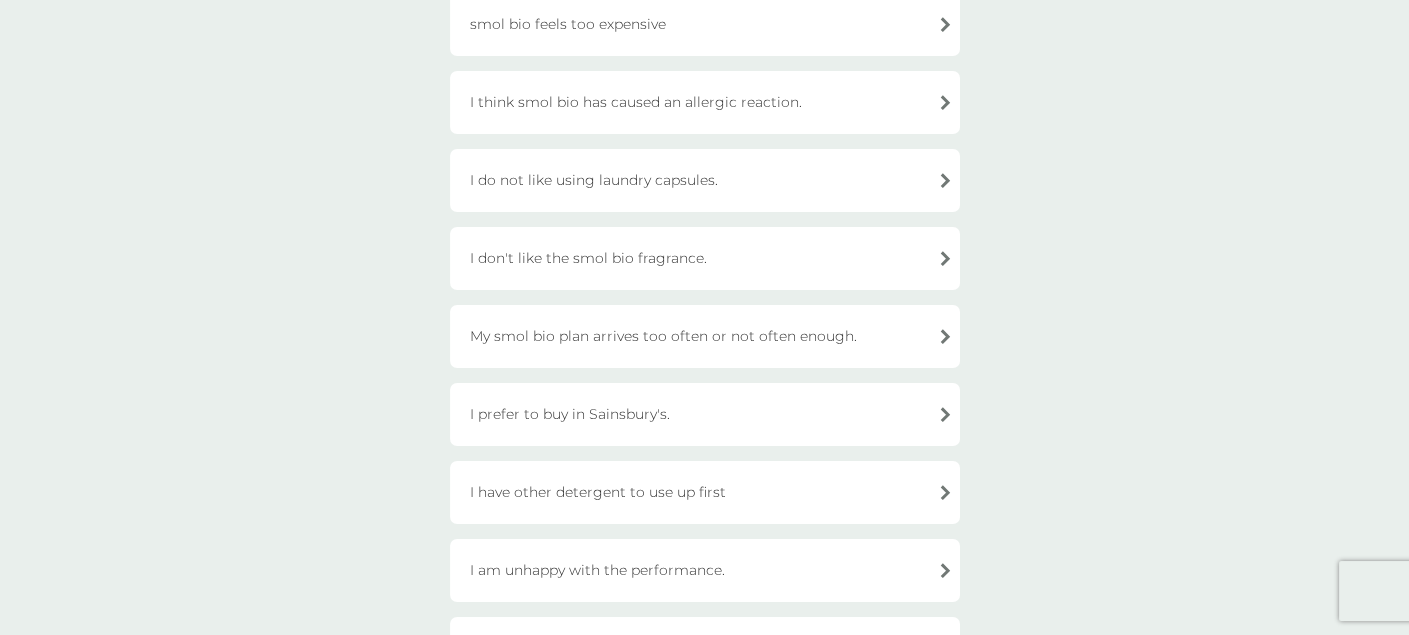 click on "I have other detergent to use up first" at bounding box center [705, 492] 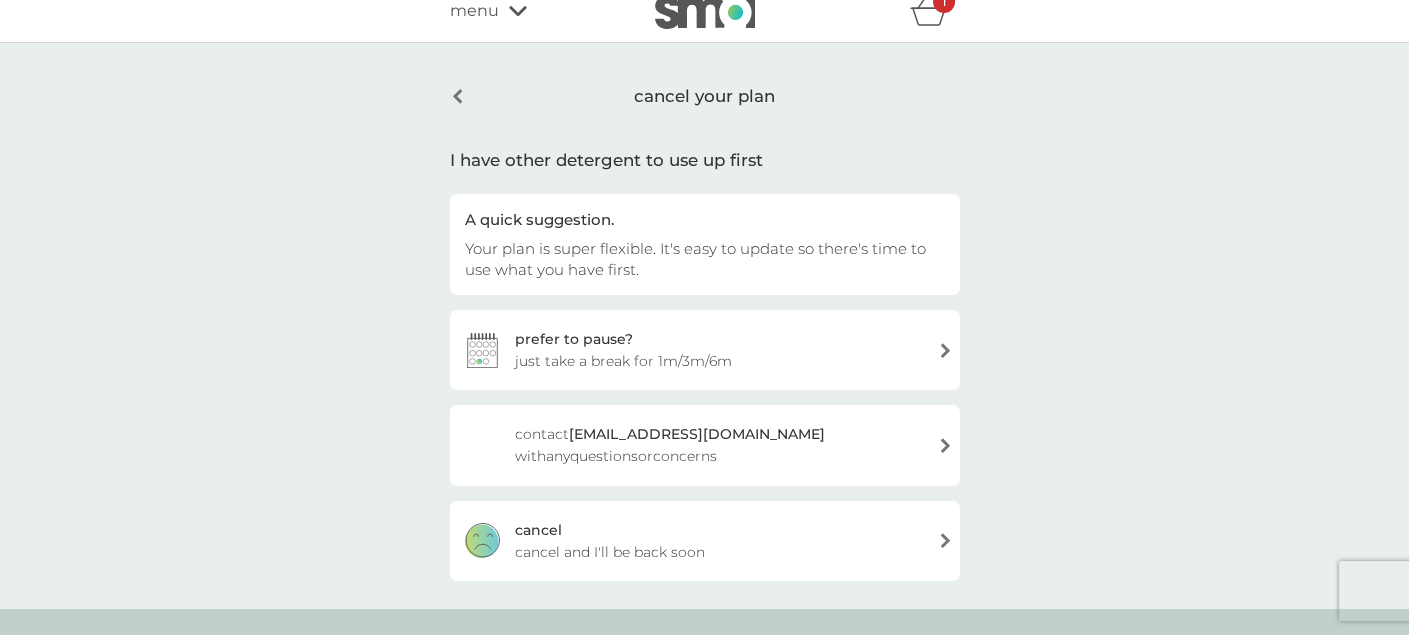 scroll, scrollTop: 0, scrollLeft: 0, axis: both 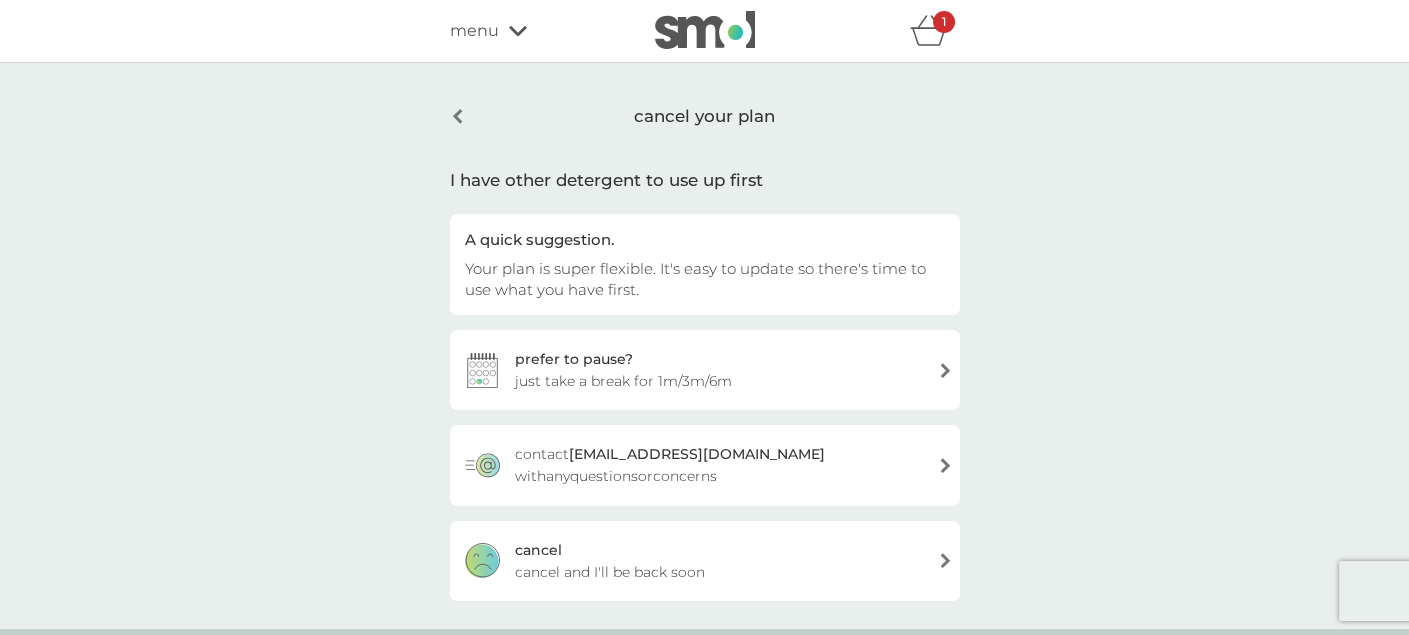 click on "just take a break for 1m/3m/6m" at bounding box center [623, 381] 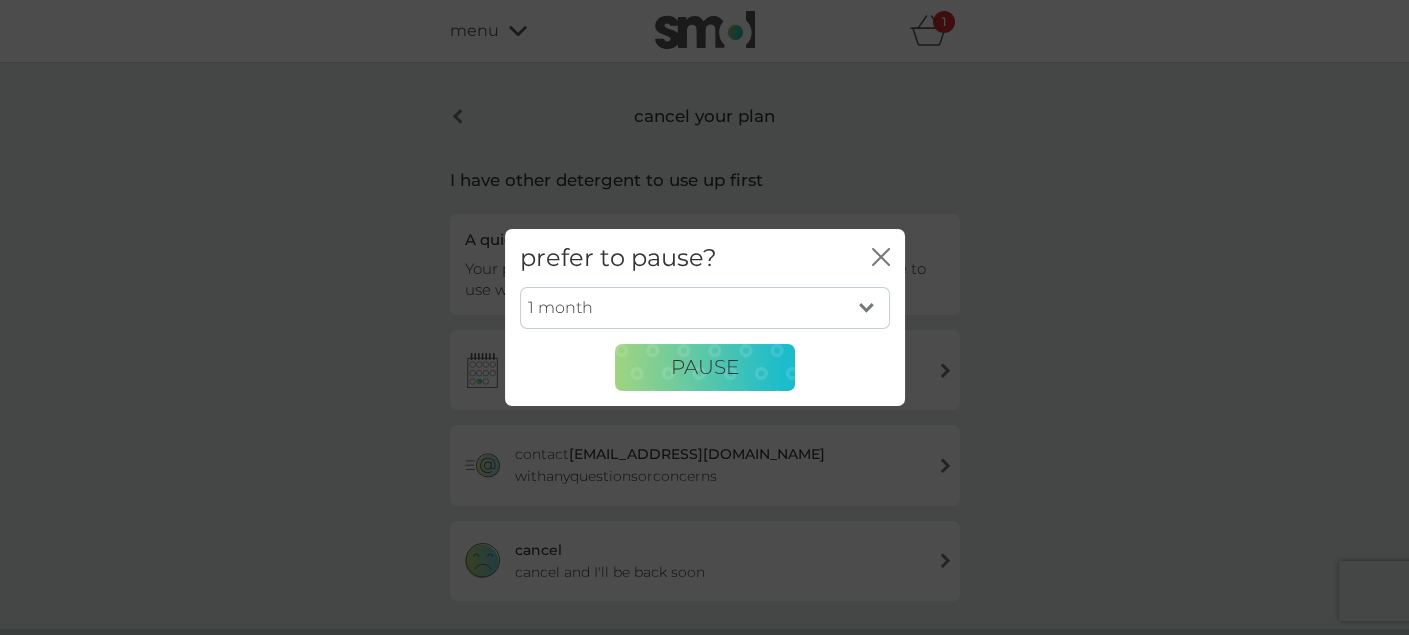 click on "1 month 3 months 6 months" at bounding box center [705, 308] 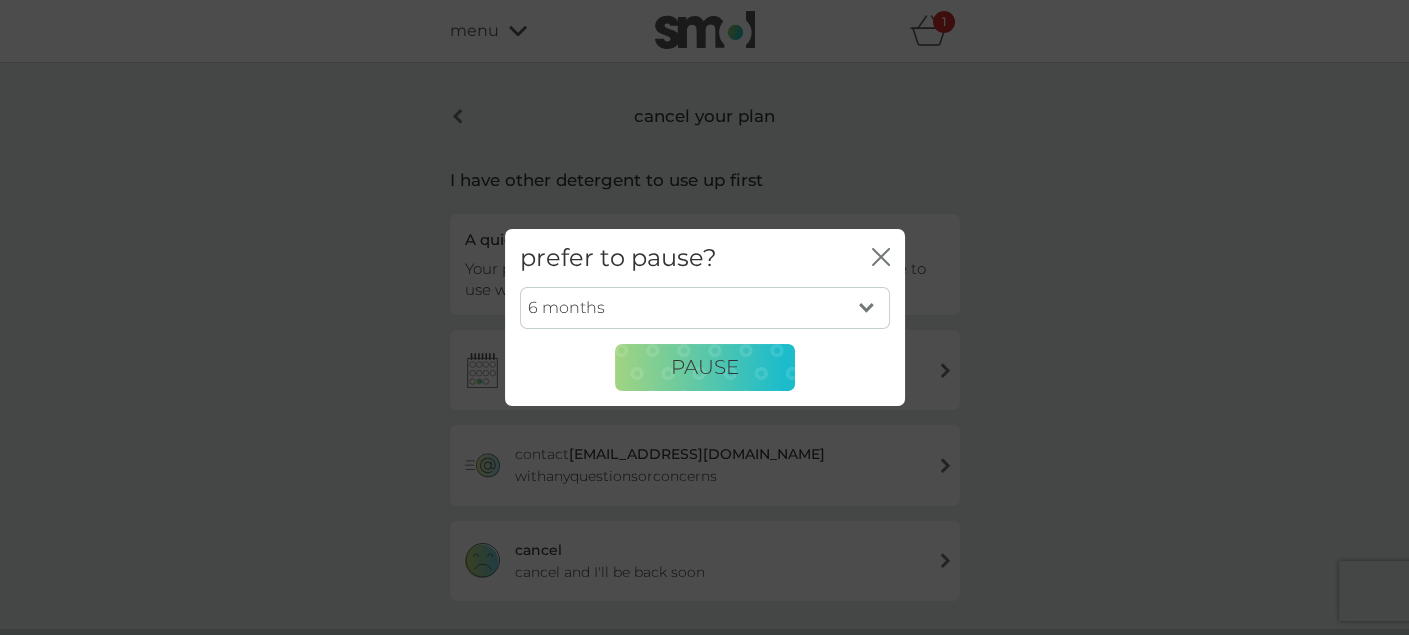 click on "1 month 3 months 6 months" at bounding box center [705, 308] 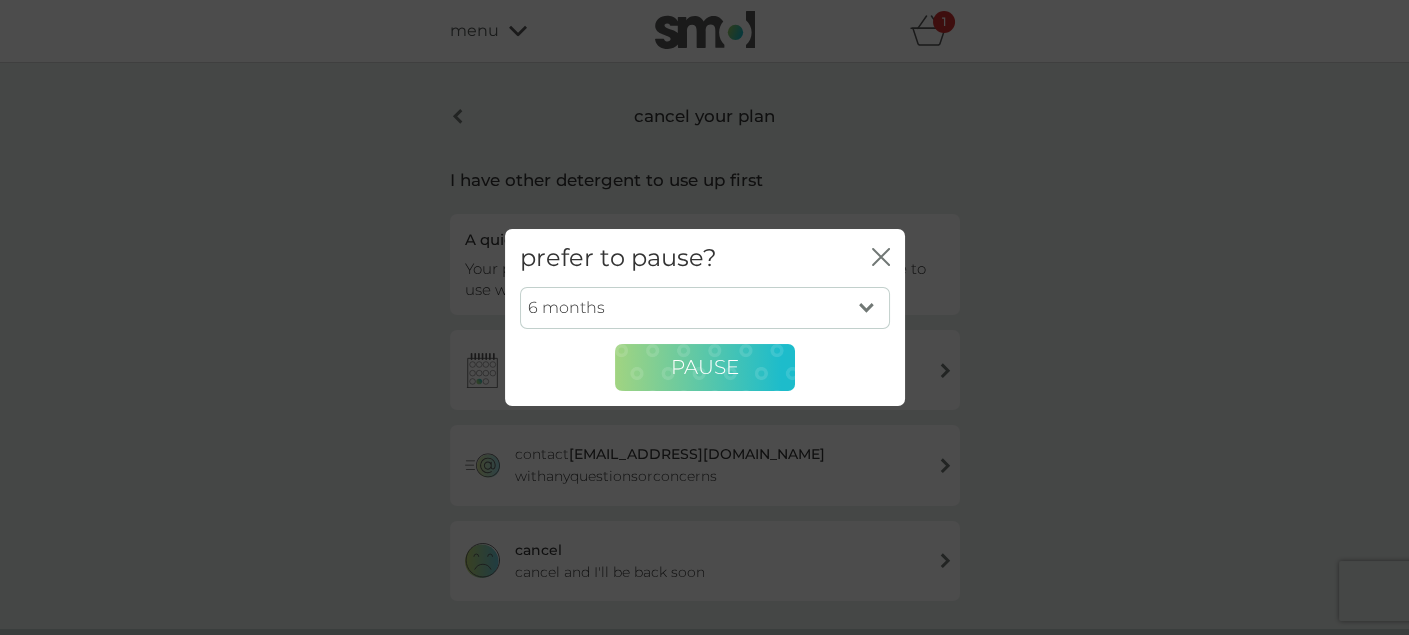 click on "PAUSE" at bounding box center (705, 368) 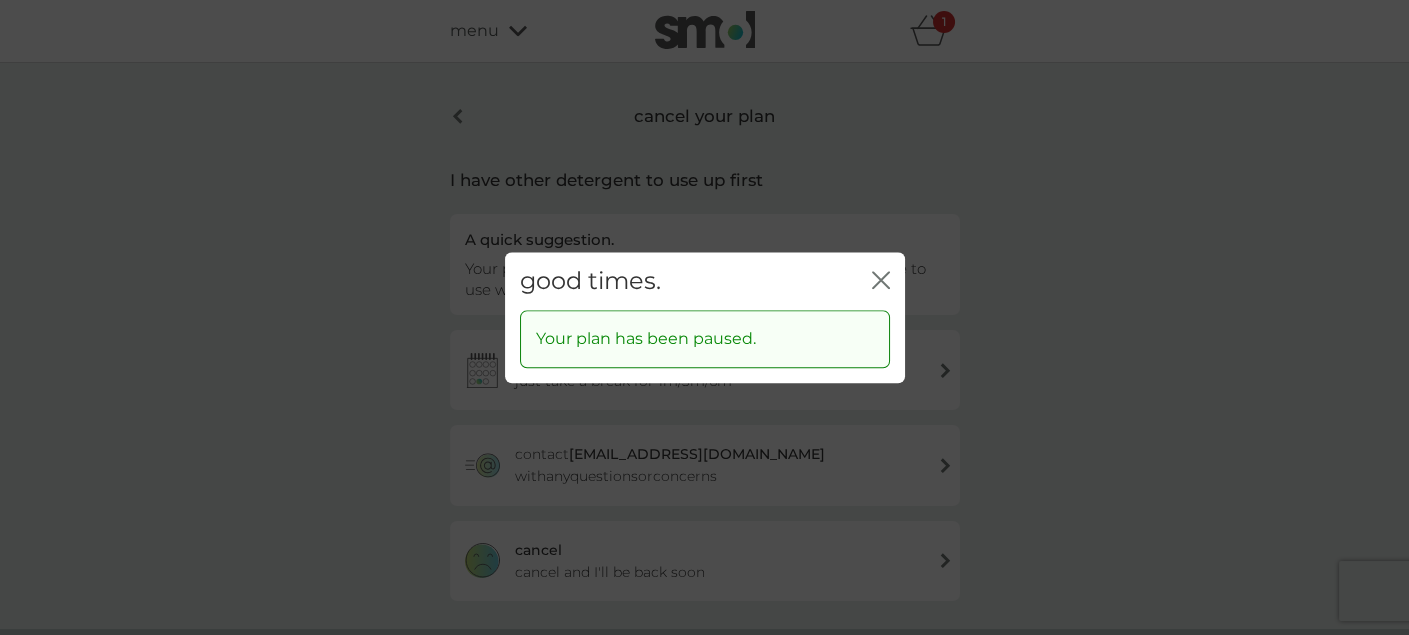 click on "close" 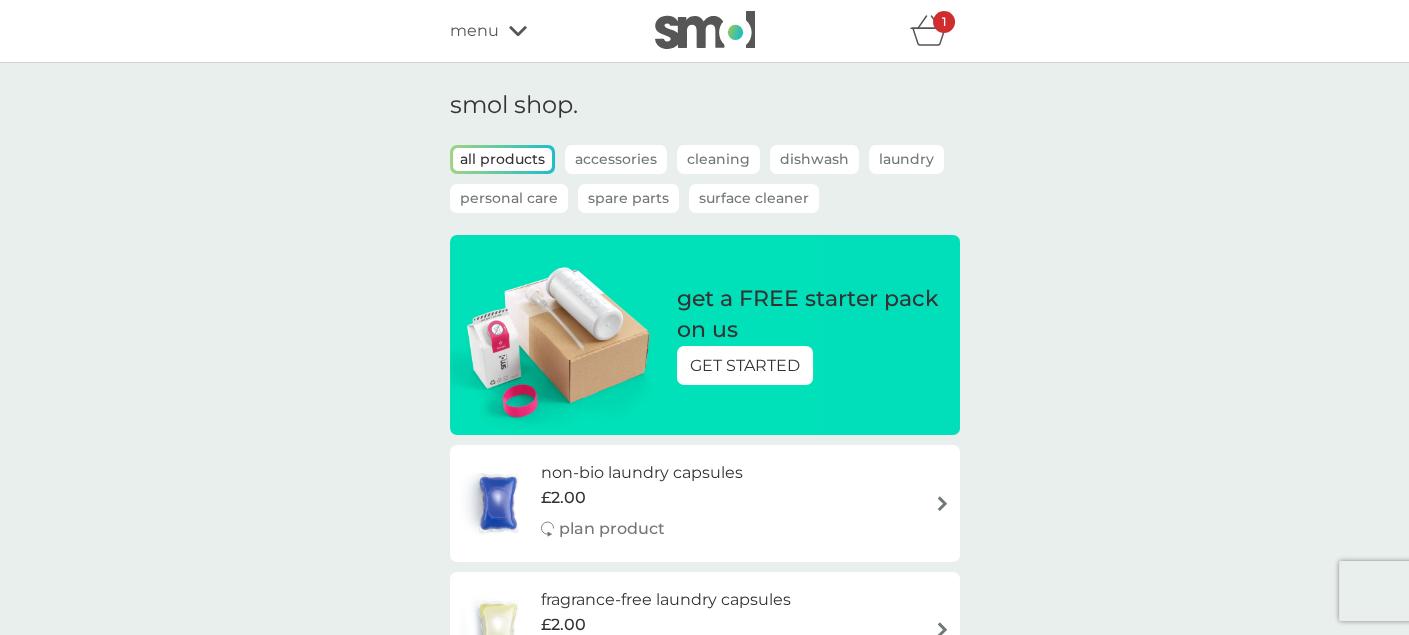 click on "get a FREE starter pack on us GET STARTED" at bounding box center [705, 335] 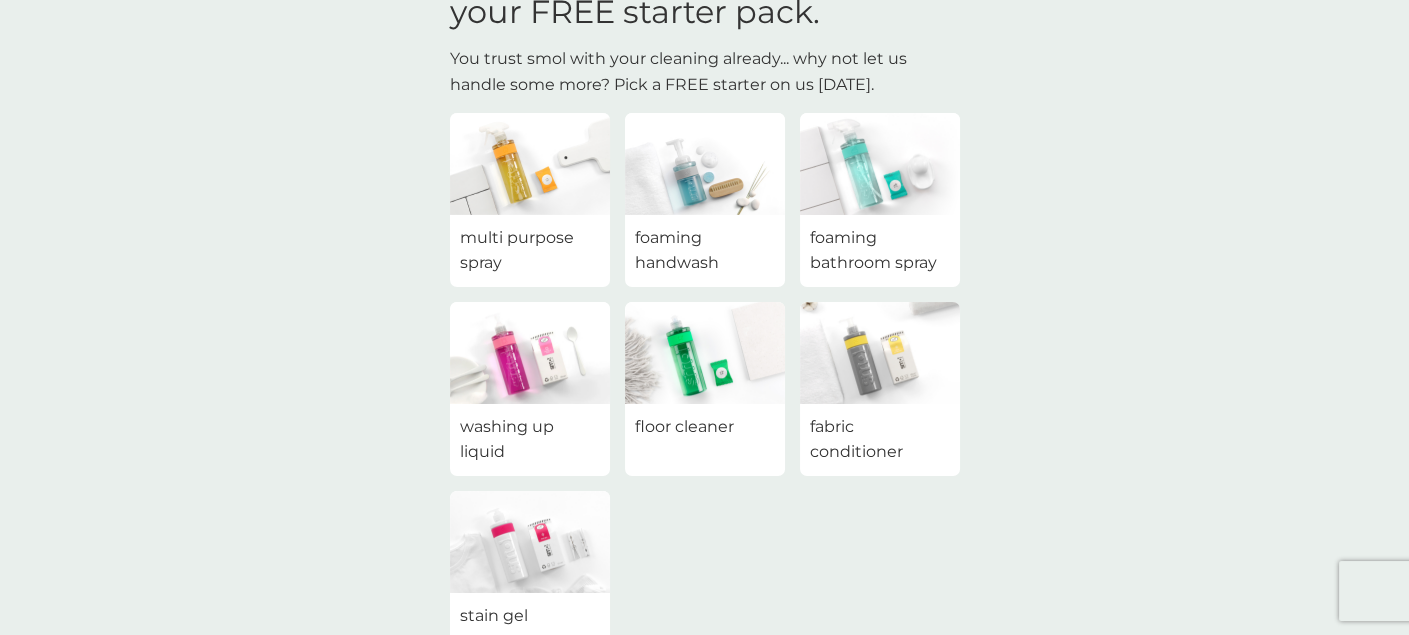 scroll, scrollTop: 200, scrollLeft: 0, axis: vertical 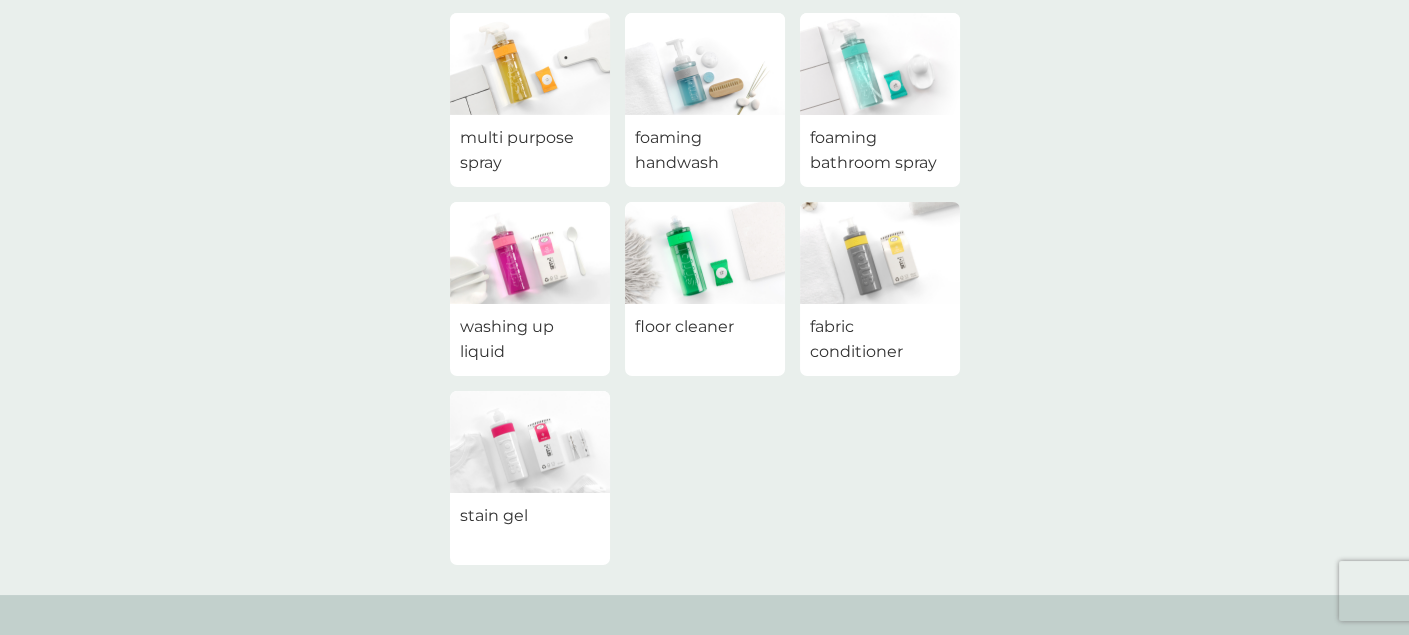 click at bounding box center [705, 253] 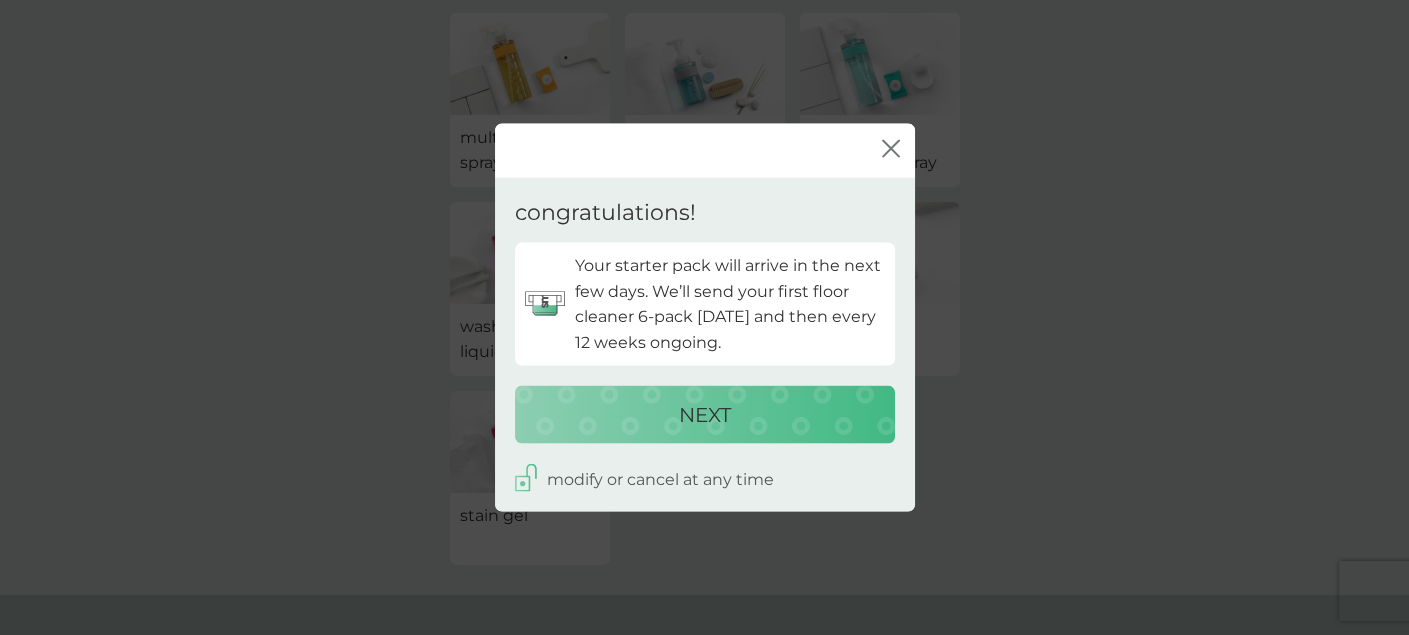 click on "close" 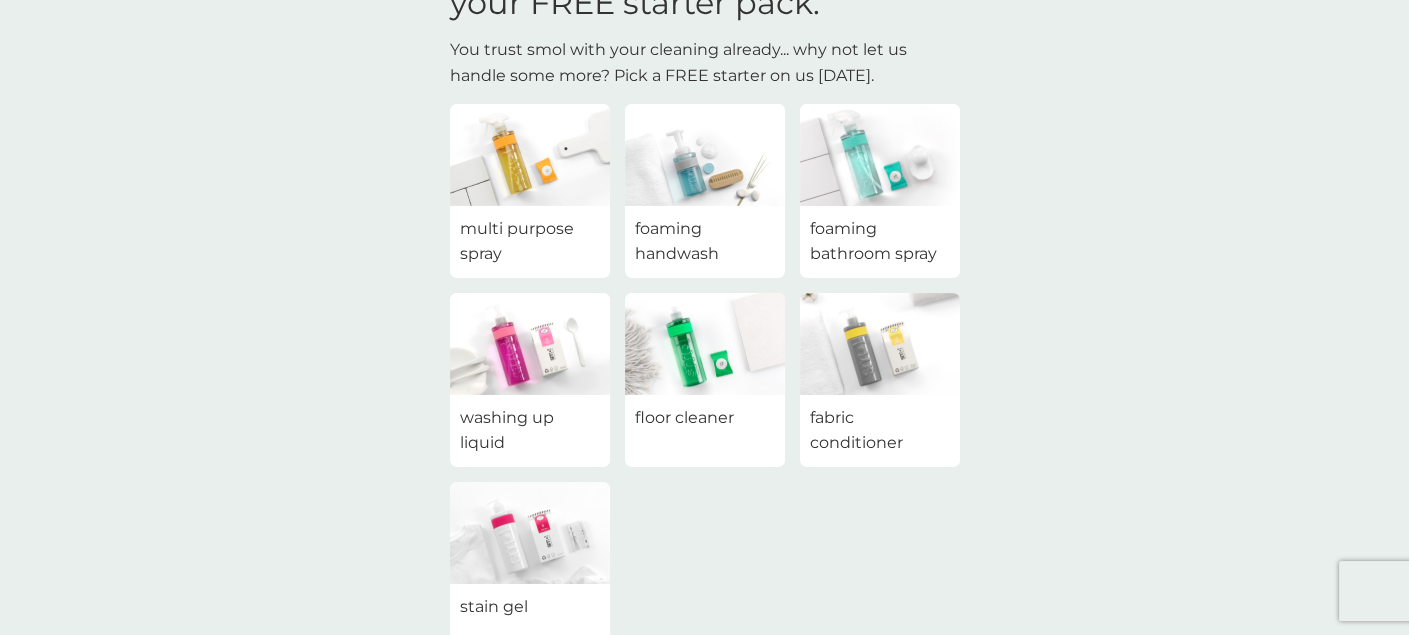 scroll, scrollTop: 0, scrollLeft: 0, axis: both 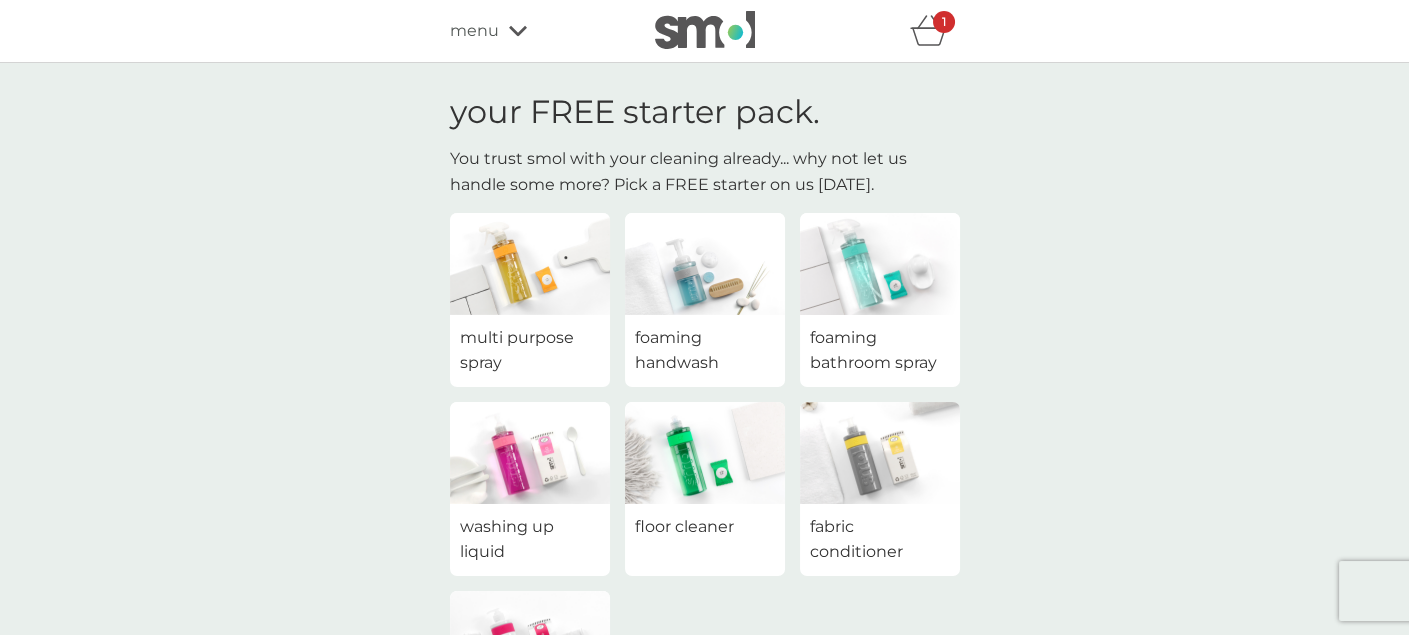 click 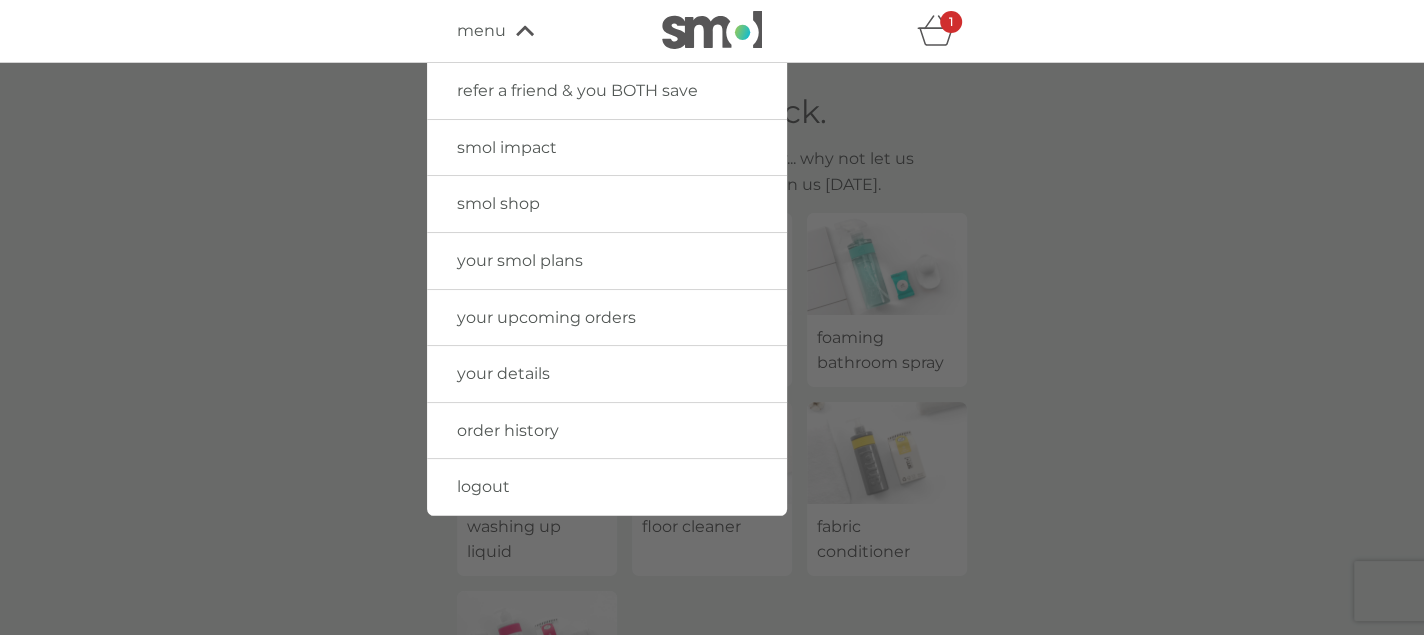 click on "smol shop" at bounding box center [607, 204] 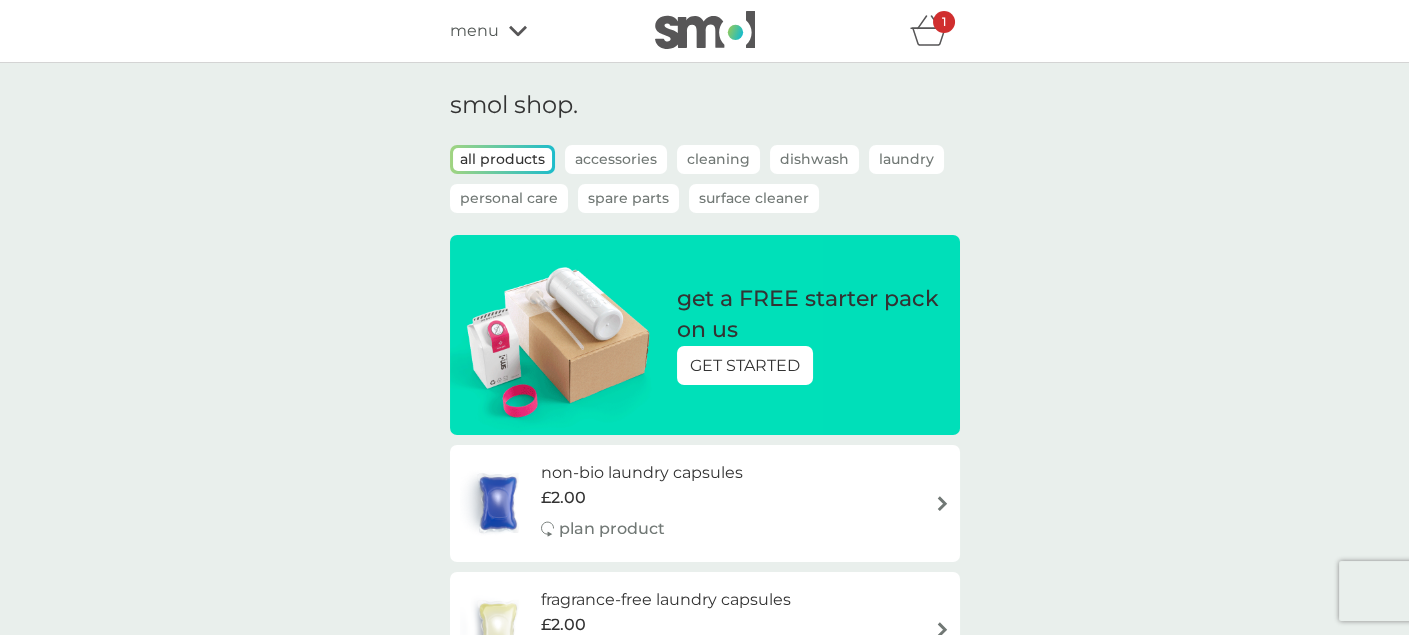 click on "Personal Care" at bounding box center (509, 198) 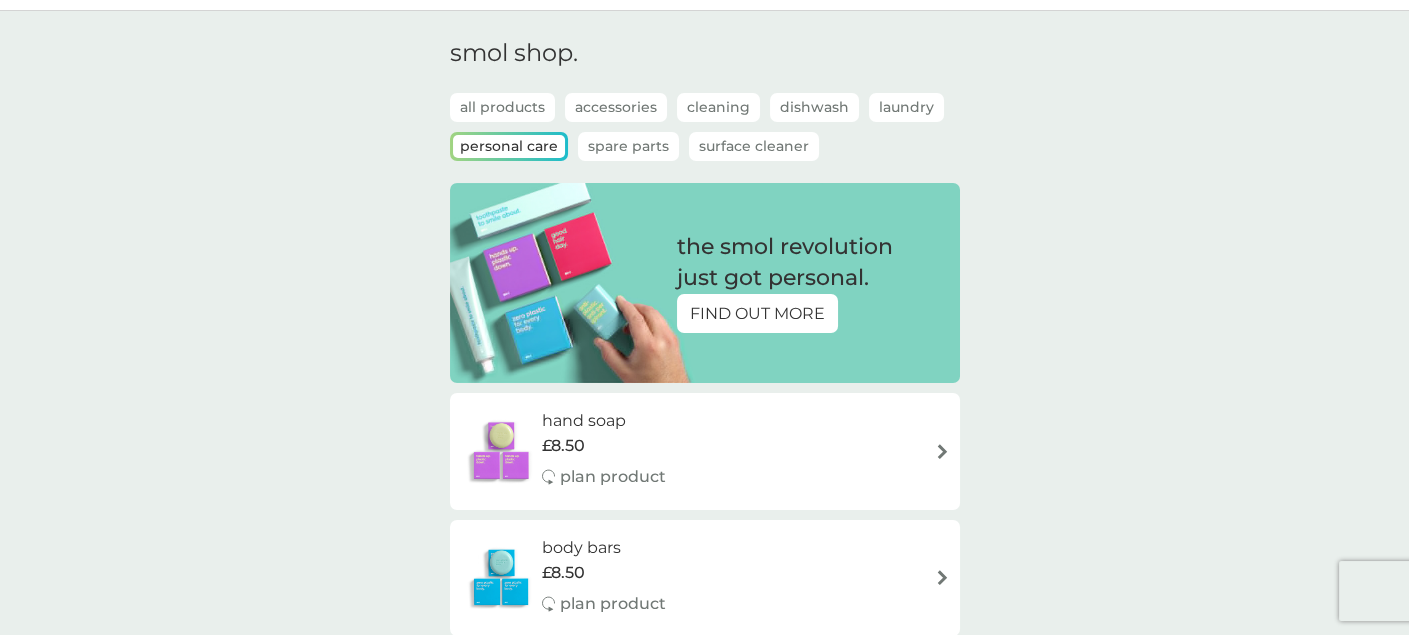 scroll, scrollTop: 0, scrollLeft: 0, axis: both 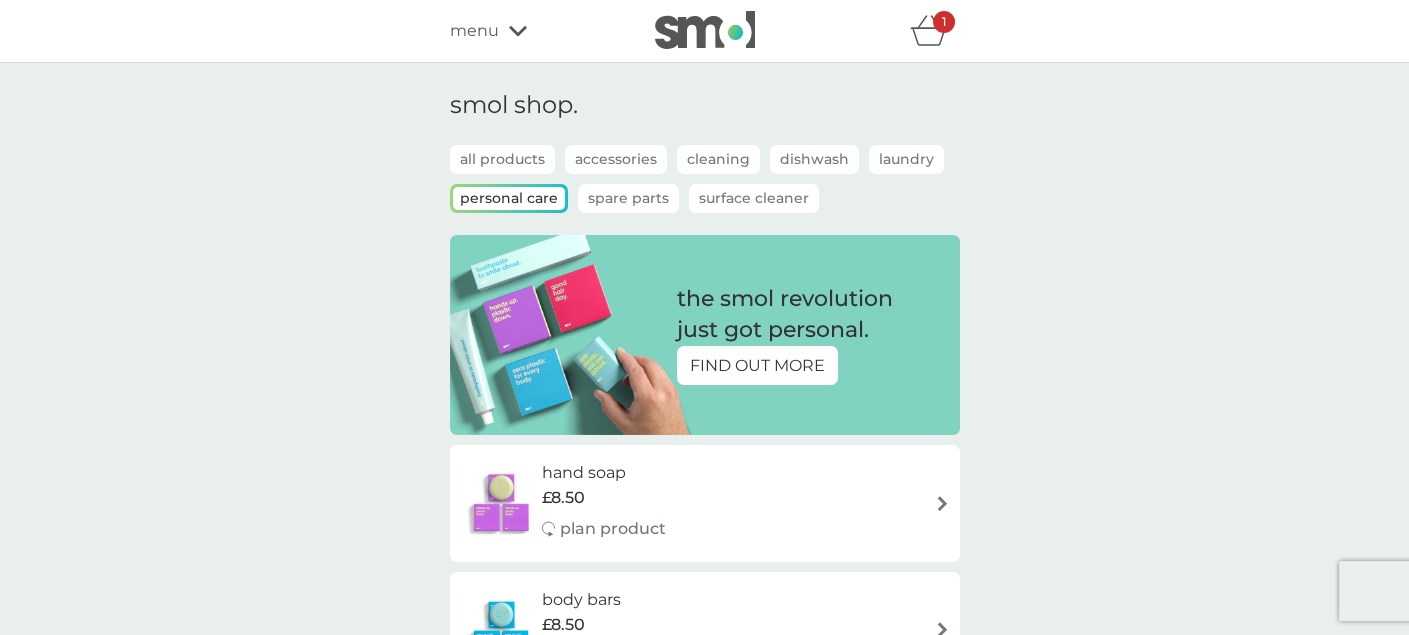click on "Surface Cleaner" at bounding box center (754, 198) 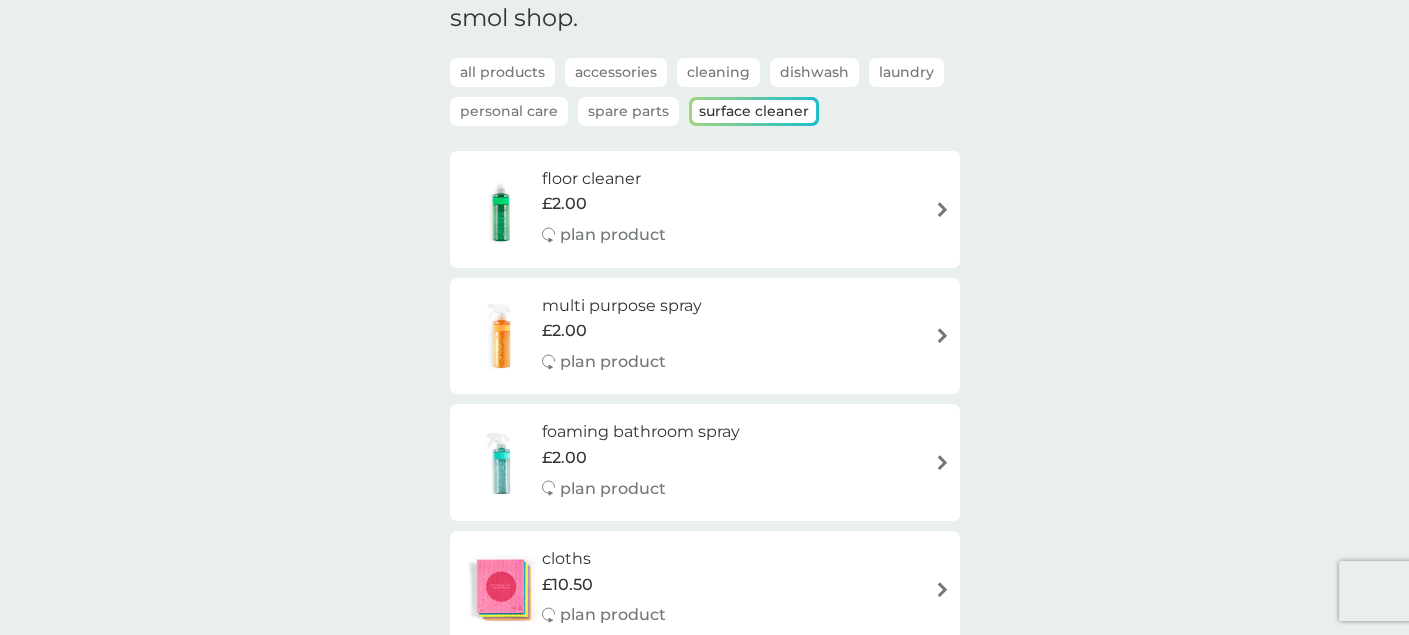 scroll, scrollTop: 0, scrollLeft: 0, axis: both 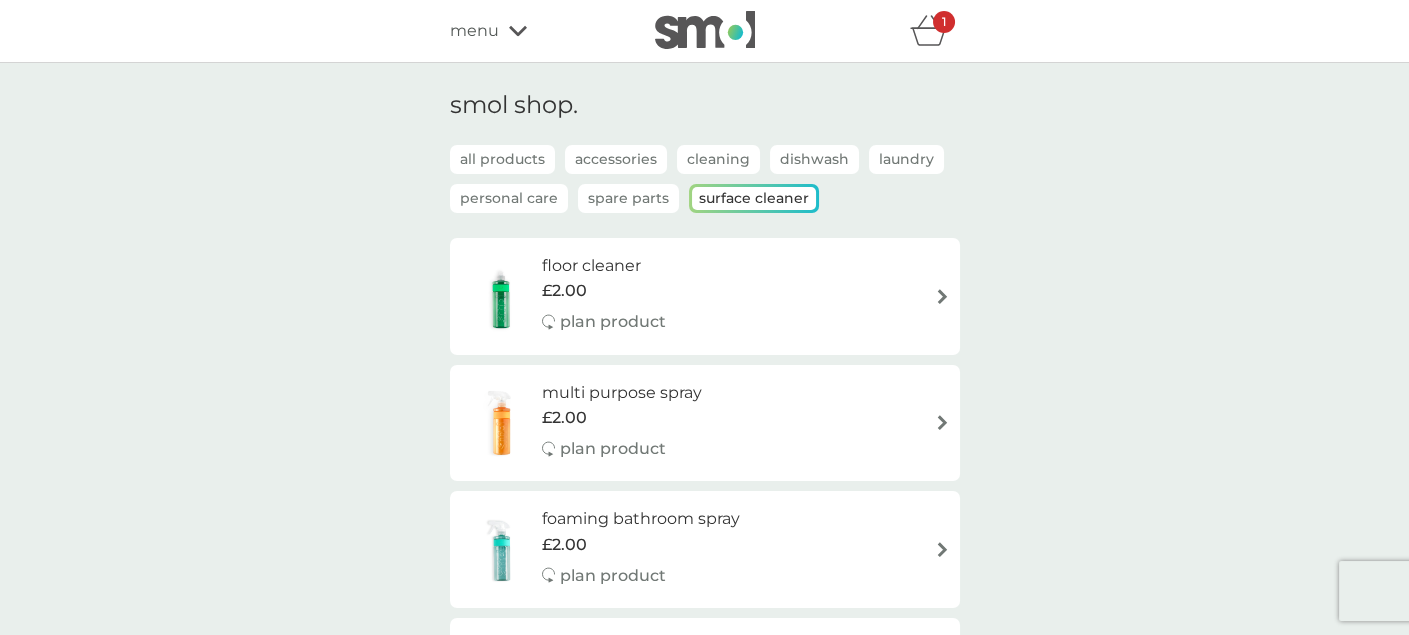 click on "Accessories" at bounding box center (616, 159) 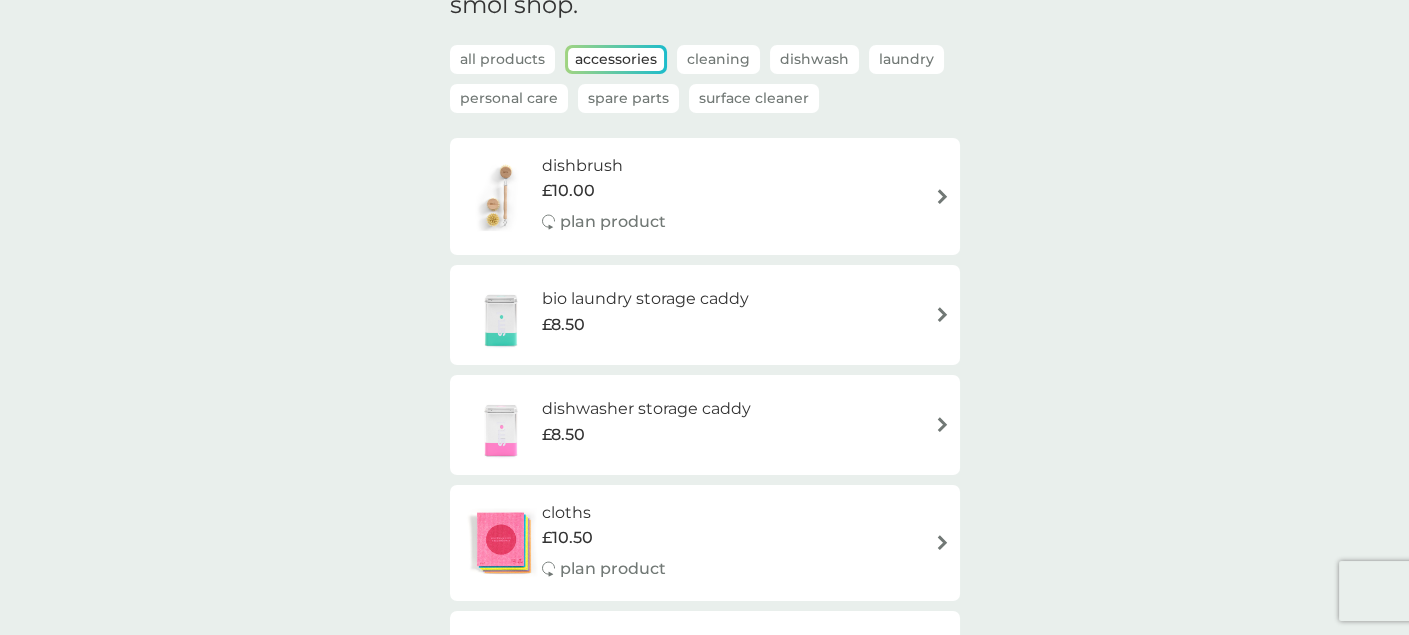 scroll, scrollTop: 0, scrollLeft: 0, axis: both 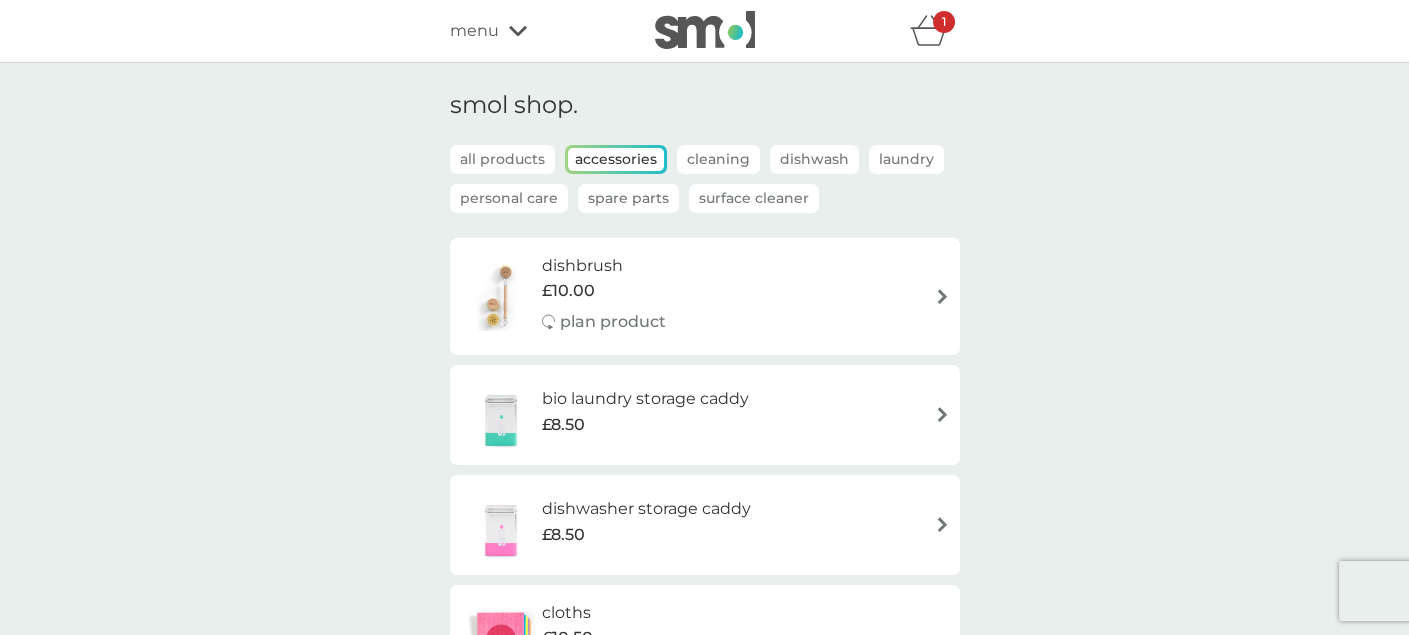 click on "Dishwash" at bounding box center (814, 159) 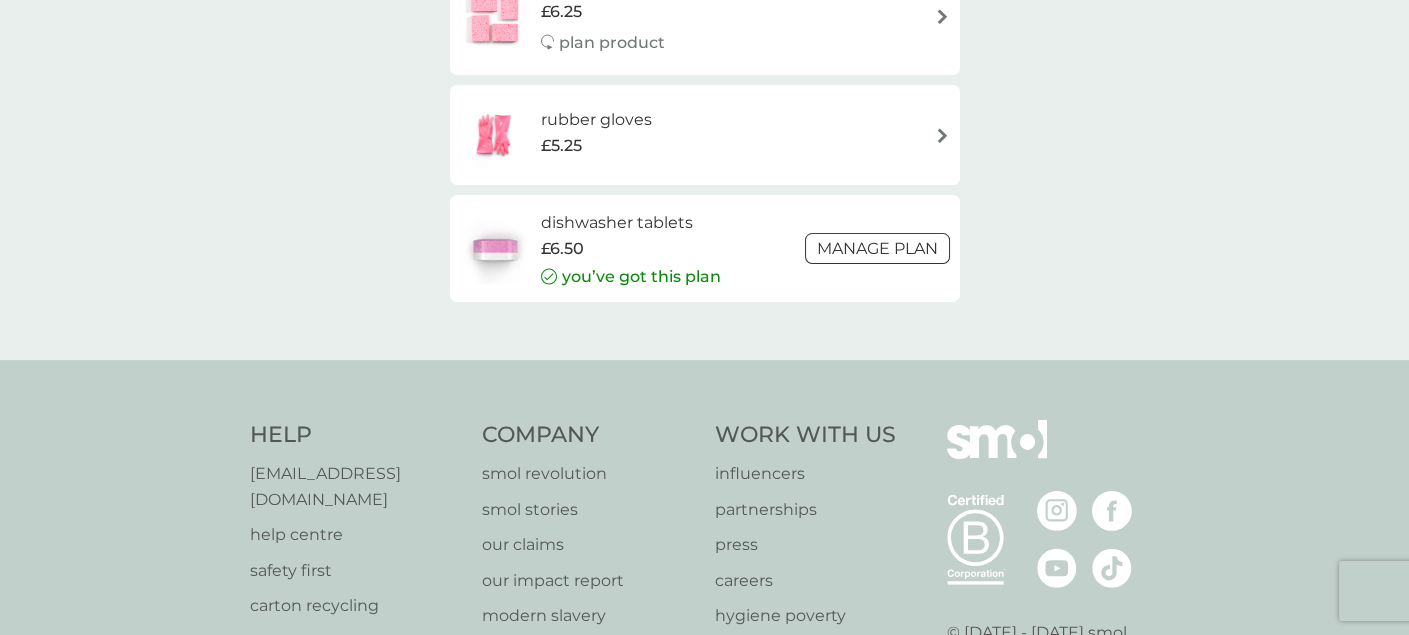 scroll, scrollTop: 1038, scrollLeft: 0, axis: vertical 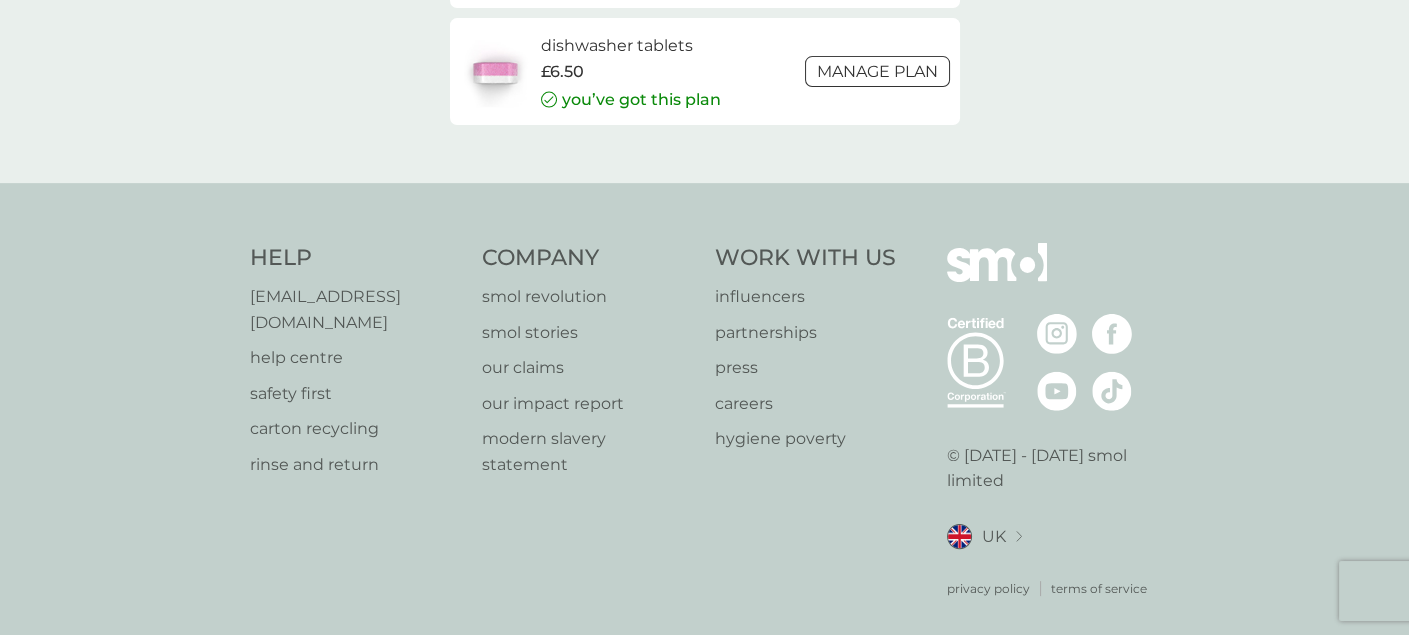 click on "Manage plan" at bounding box center [877, 71] 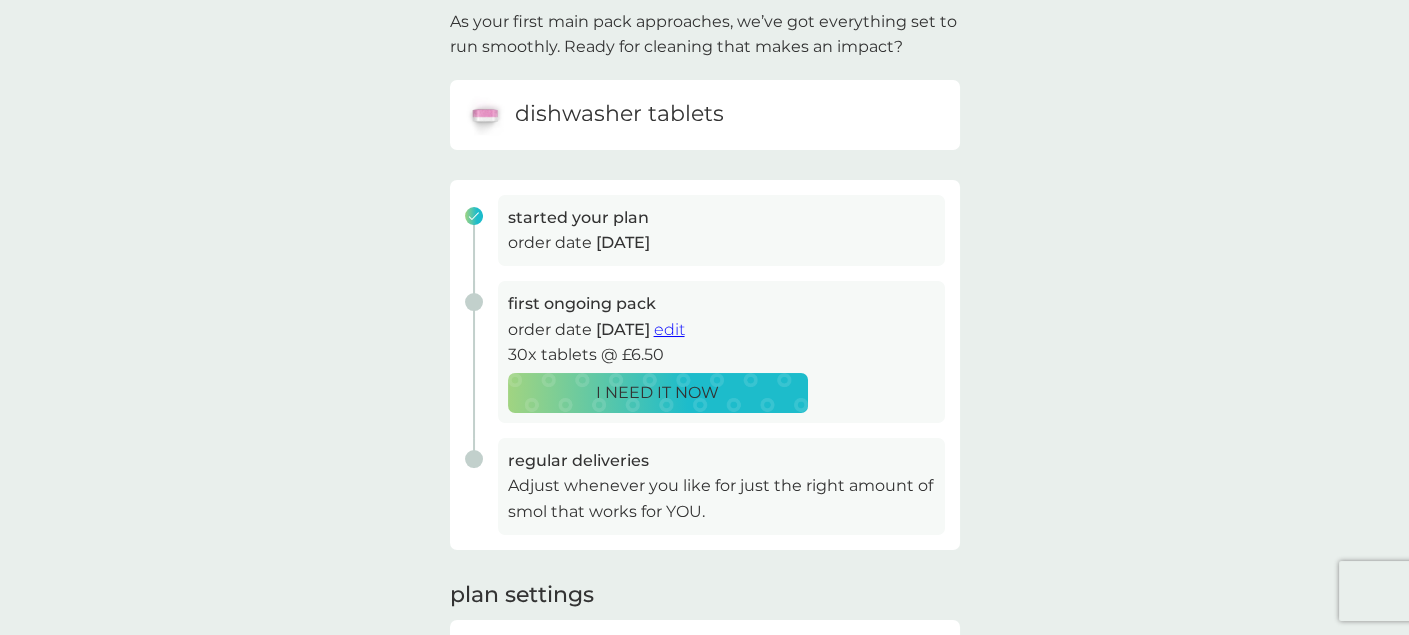 scroll, scrollTop: 0, scrollLeft: 0, axis: both 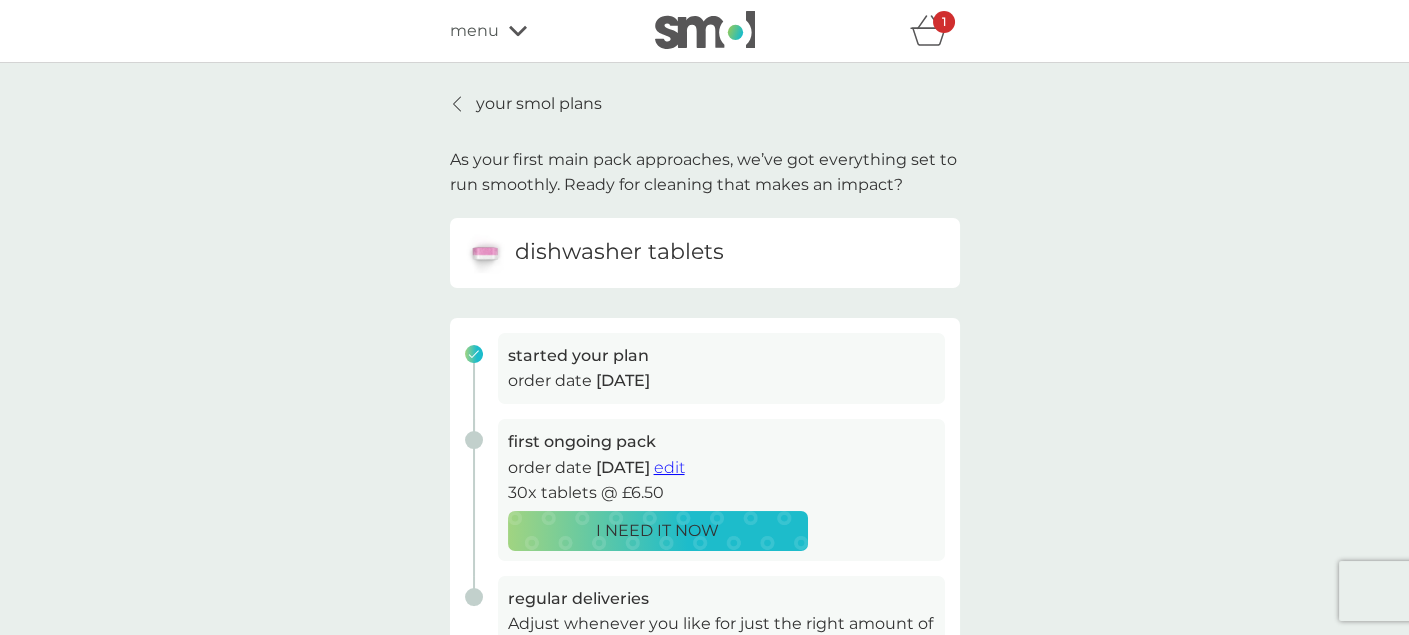 click 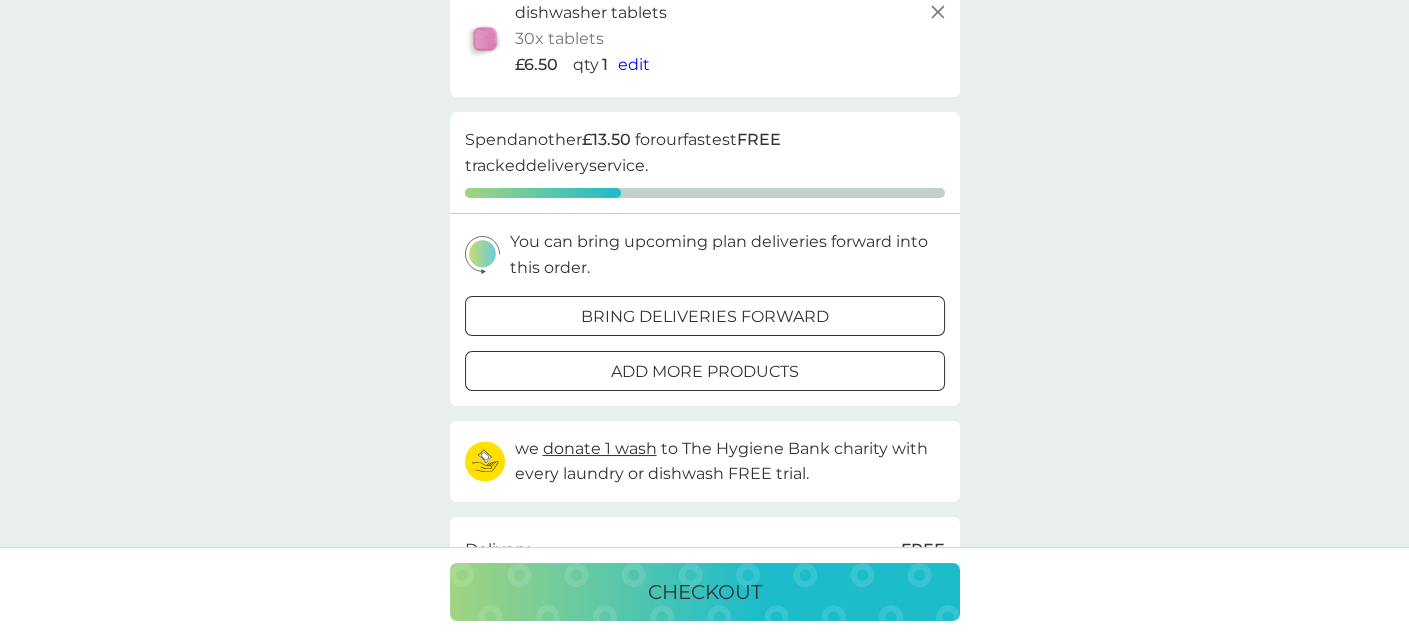 scroll, scrollTop: 300, scrollLeft: 0, axis: vertical 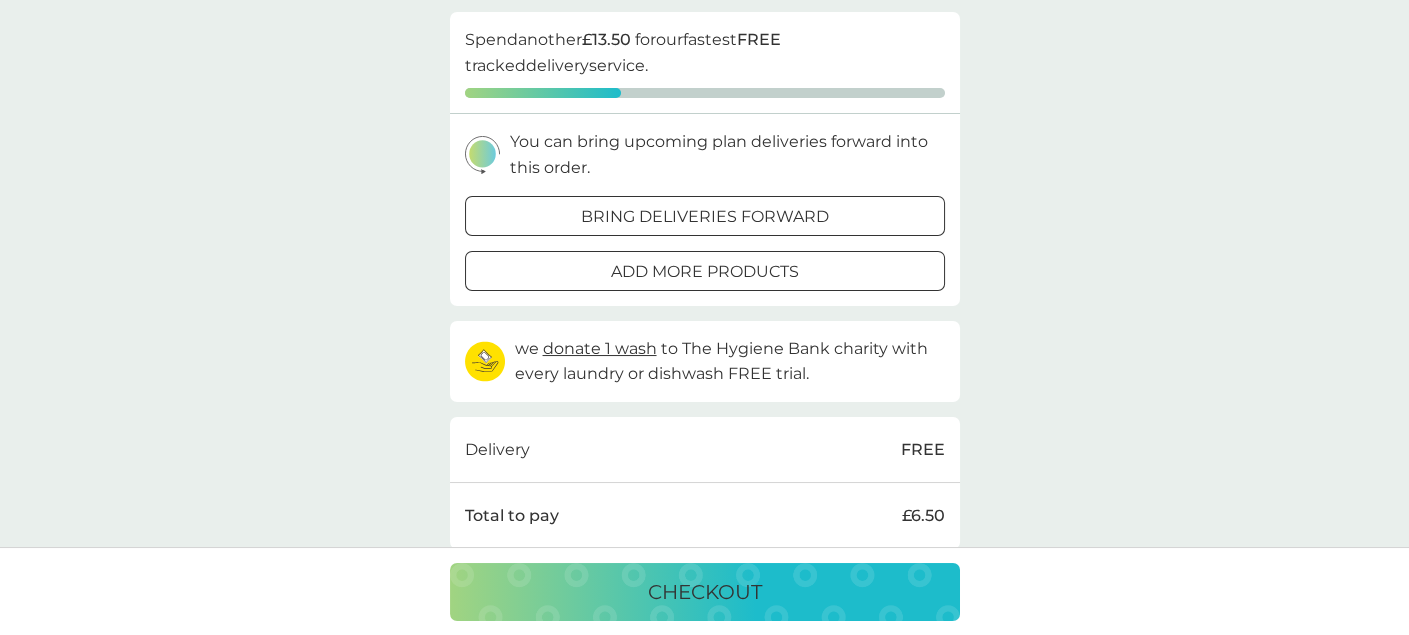 click on "checkout" at bounding box center (705, 592) 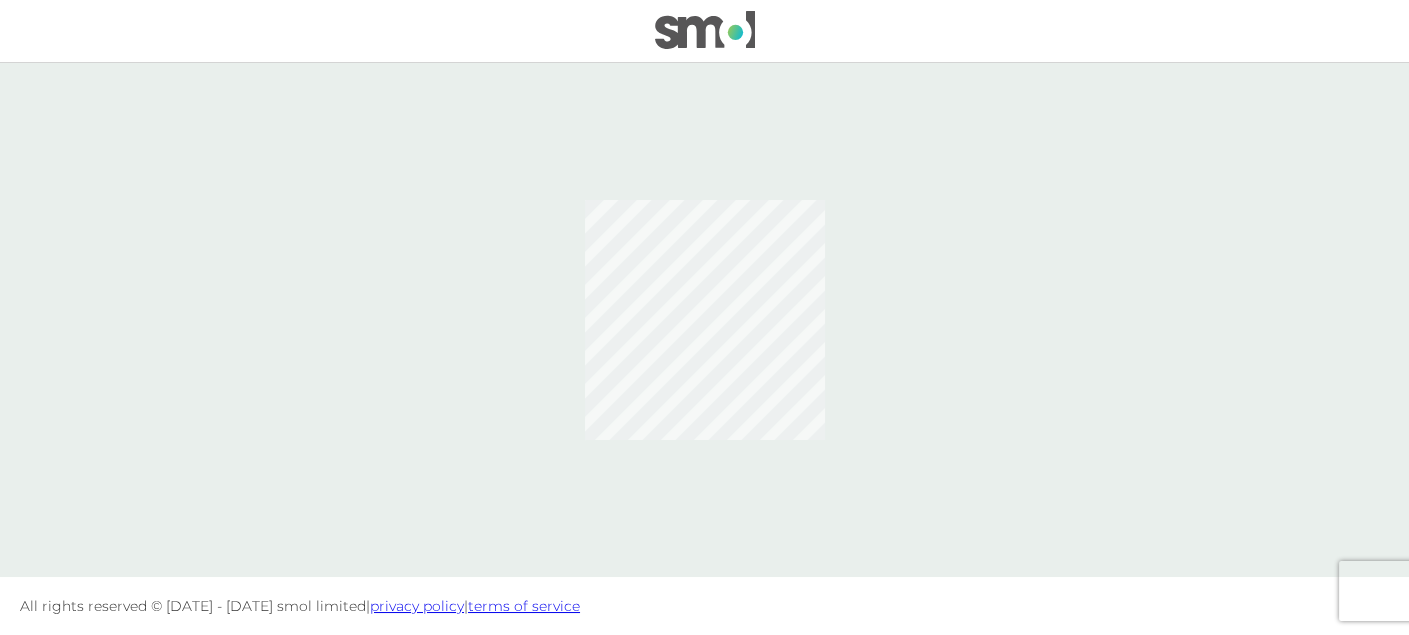 scroll, scrollTop: 0, scrollLeft: 0, axis: both 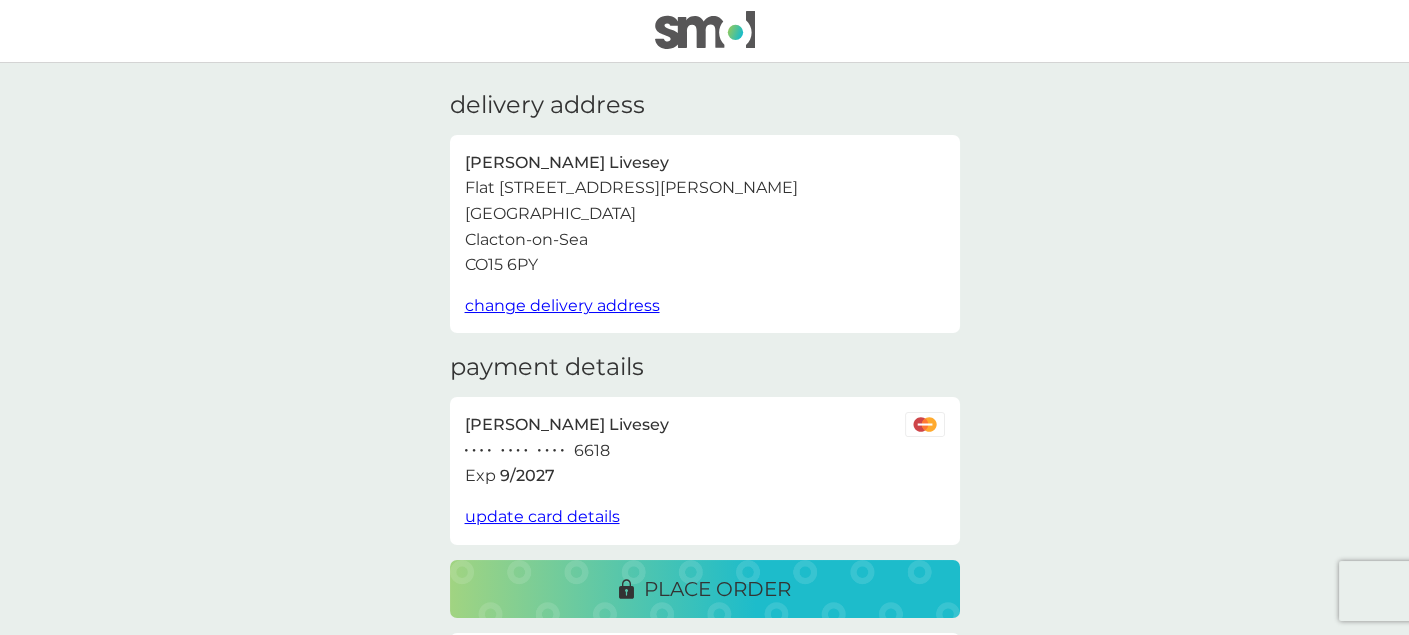 click on "update card details" at bounding box center (542, 516) 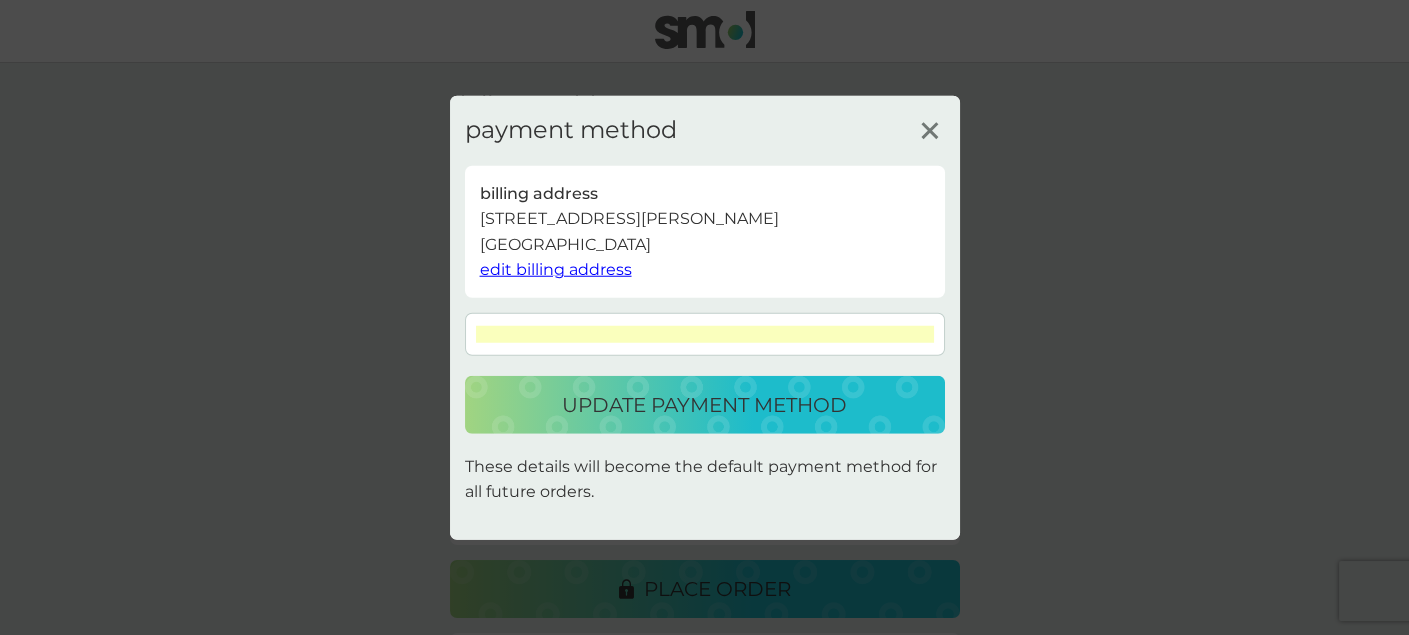 click on "update payment method" at bounding box center (704, 405) 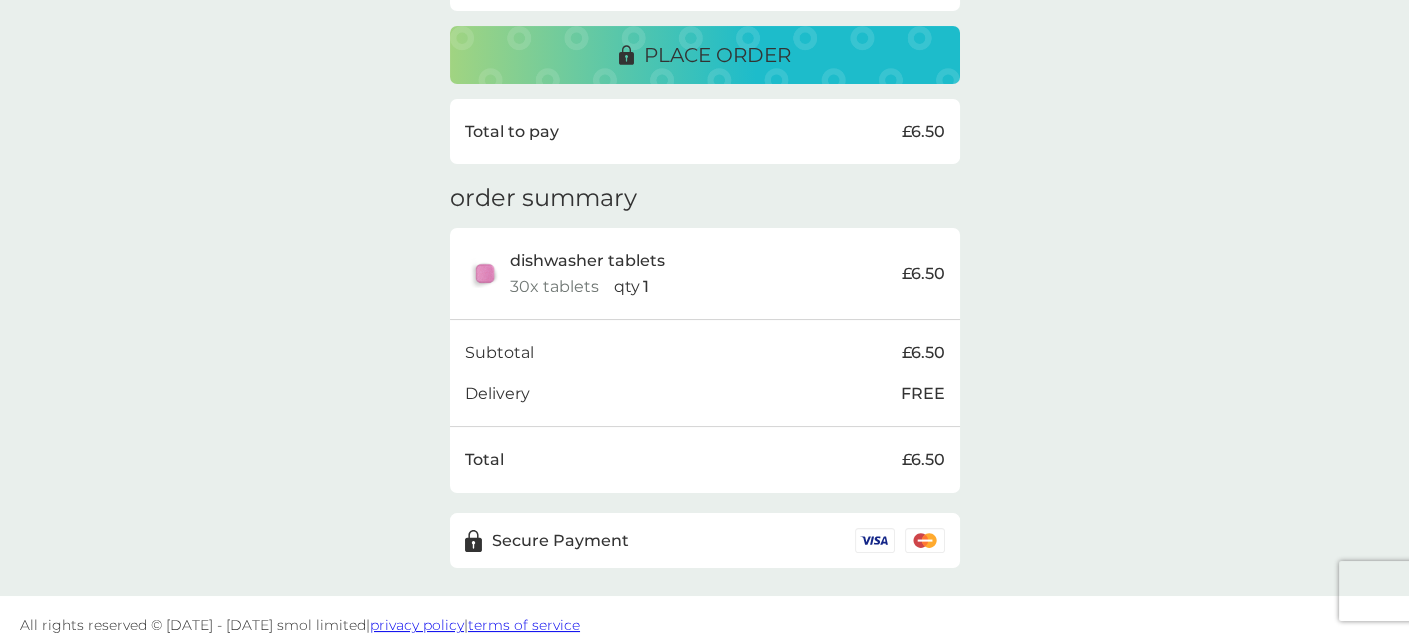 scroll, scrollTop: 553, scrollLeft: 0, axis: vertical 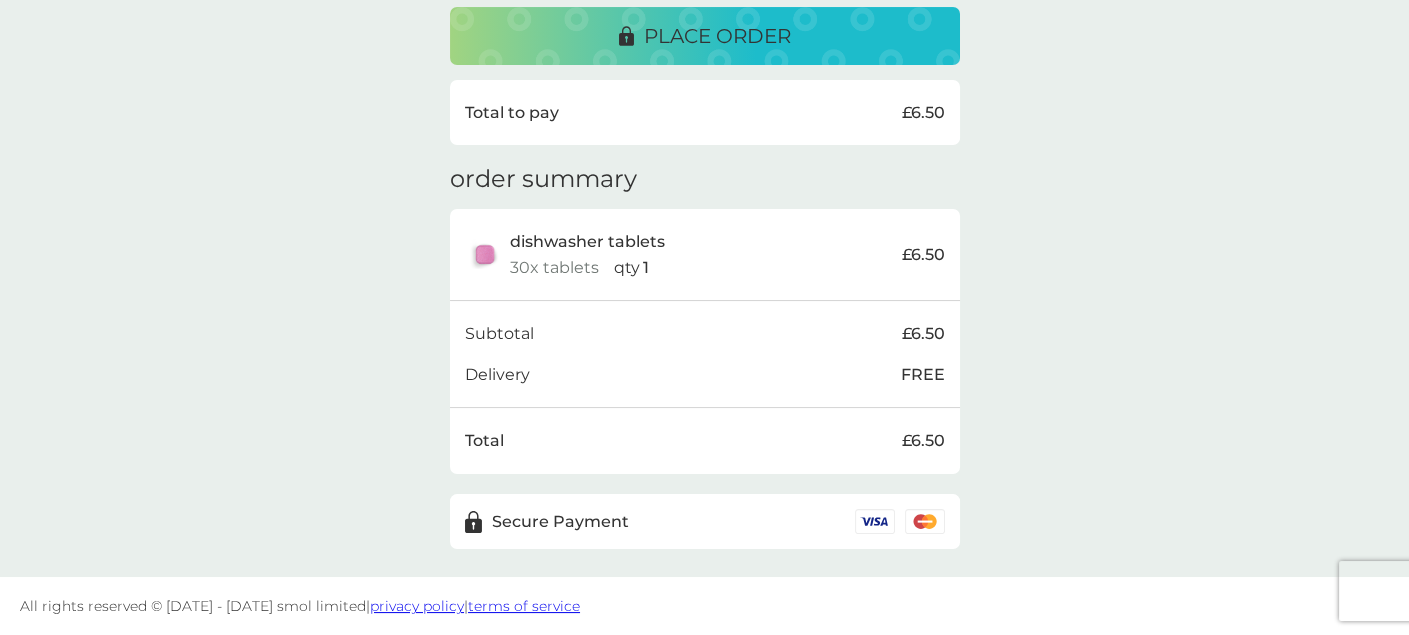 click on "place order" at bounding box center (717, 36) 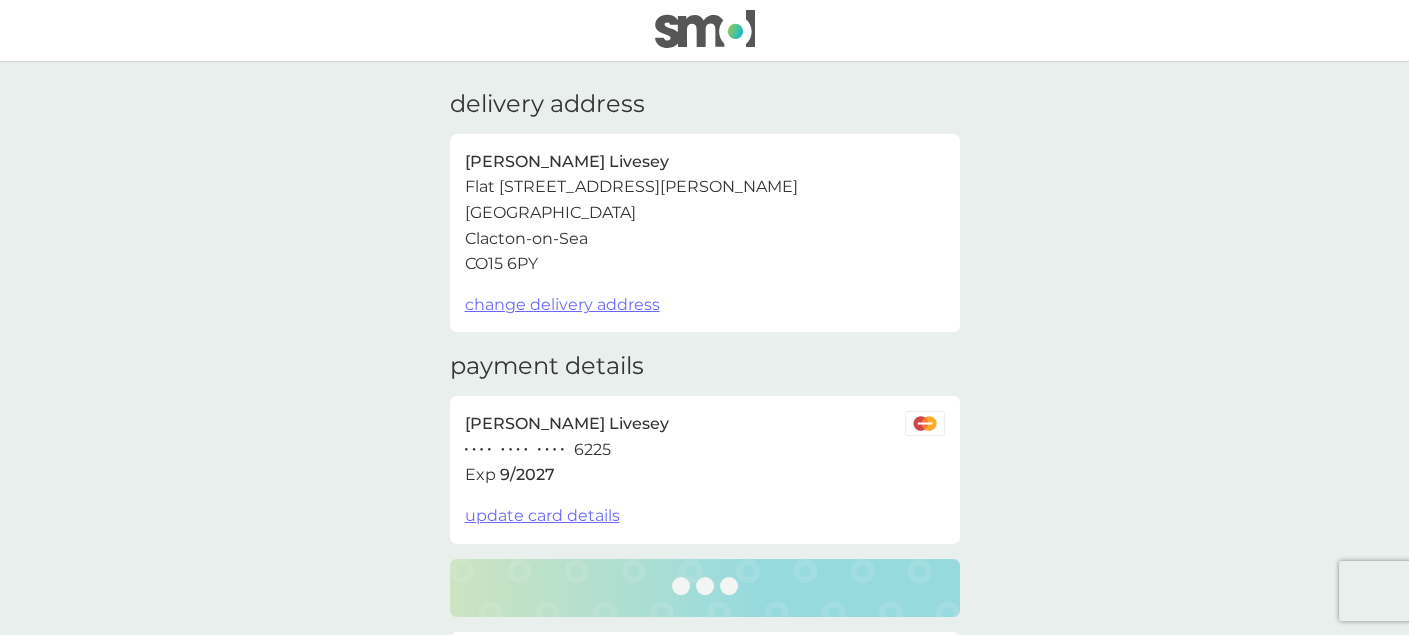 scroll, scrollTop: 0, scrollLeft: 0, axis: both 